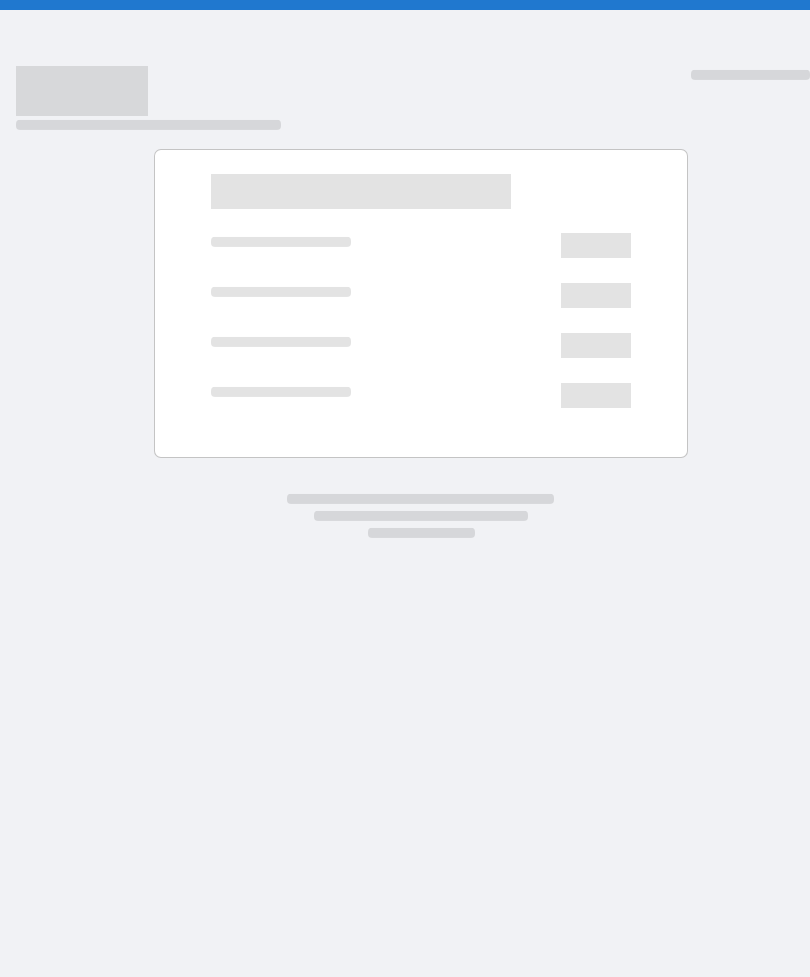 scroll, scrollTop: 0, scrollLeft: 0, axis: both 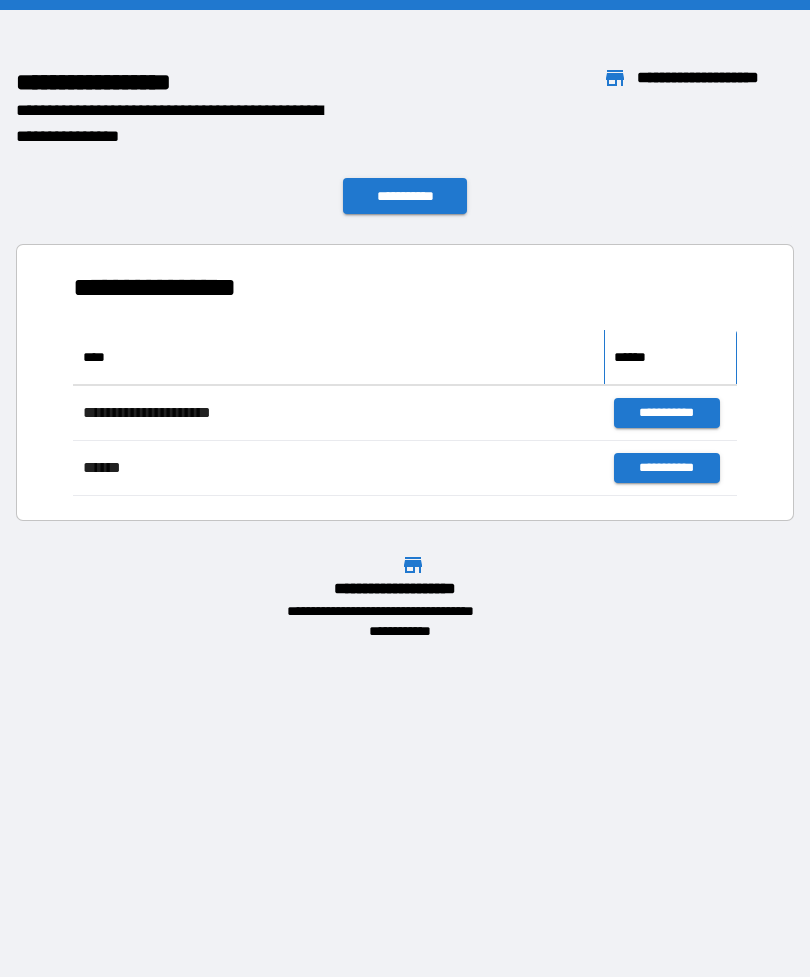 click on "******" at bounding box center (634, 357) 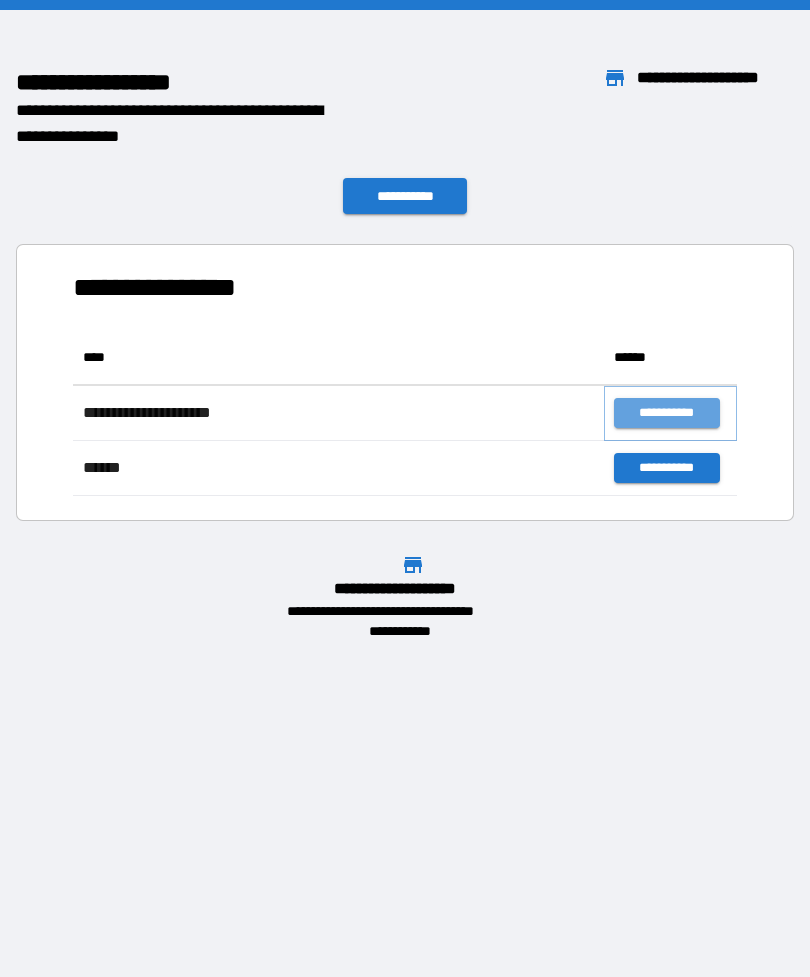 click on "**********" at bounding box center [666, 413] 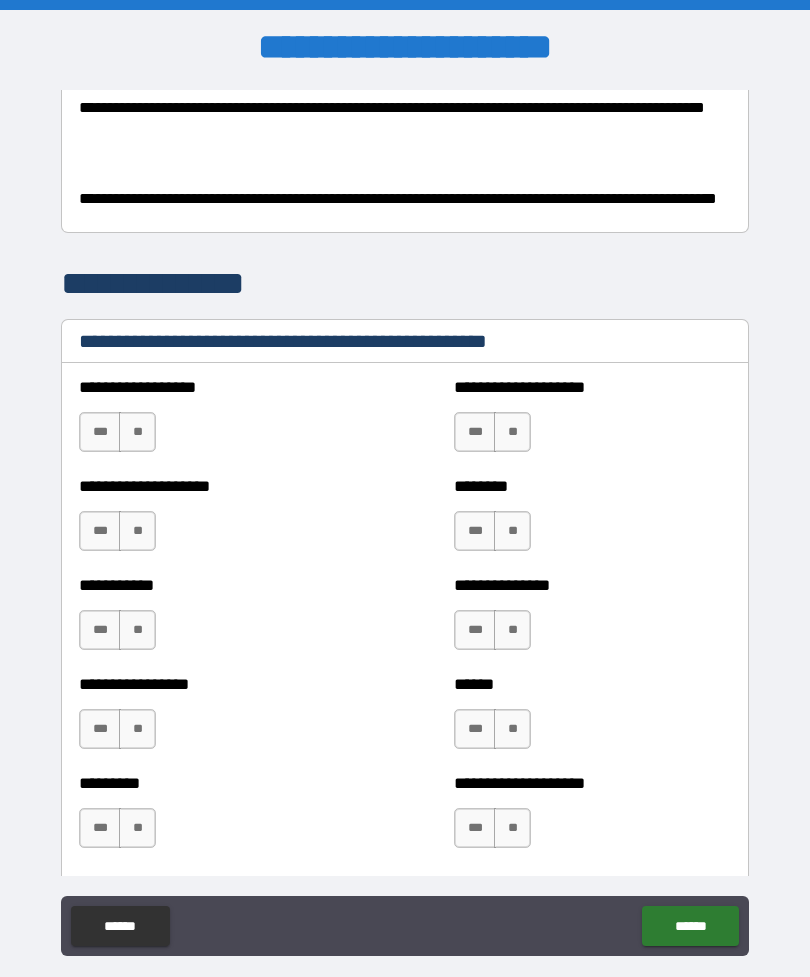 scroll, scrollTop: 458, scrollLeft: 0, axis: vertical 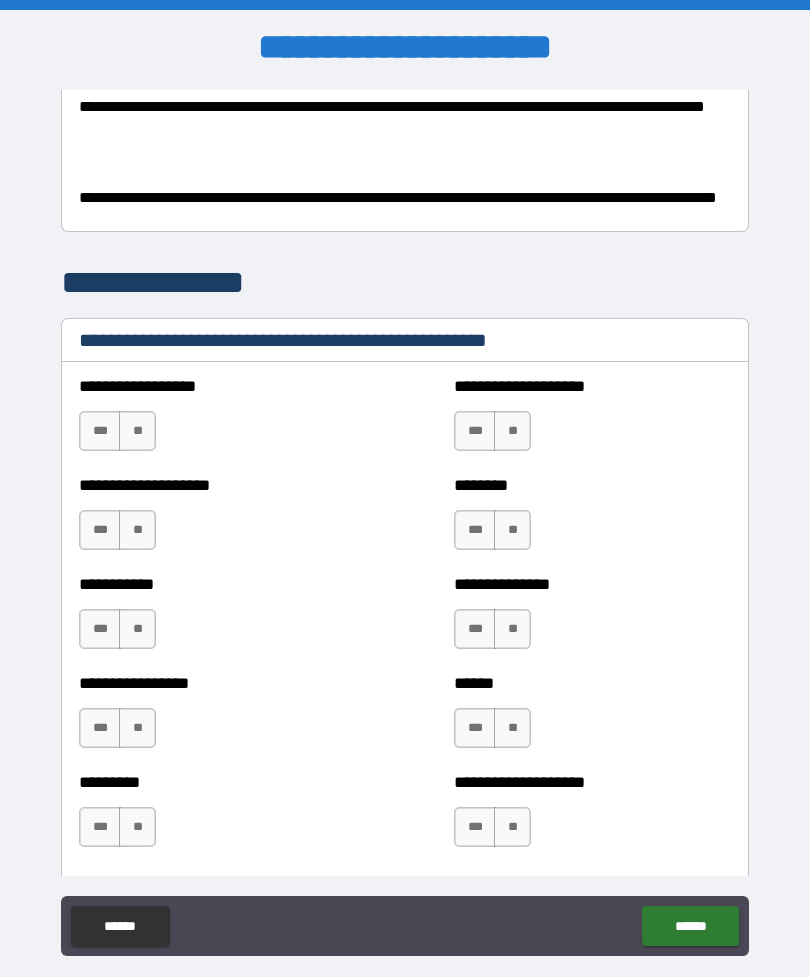 click on "**" at bounding box center (137, 431) 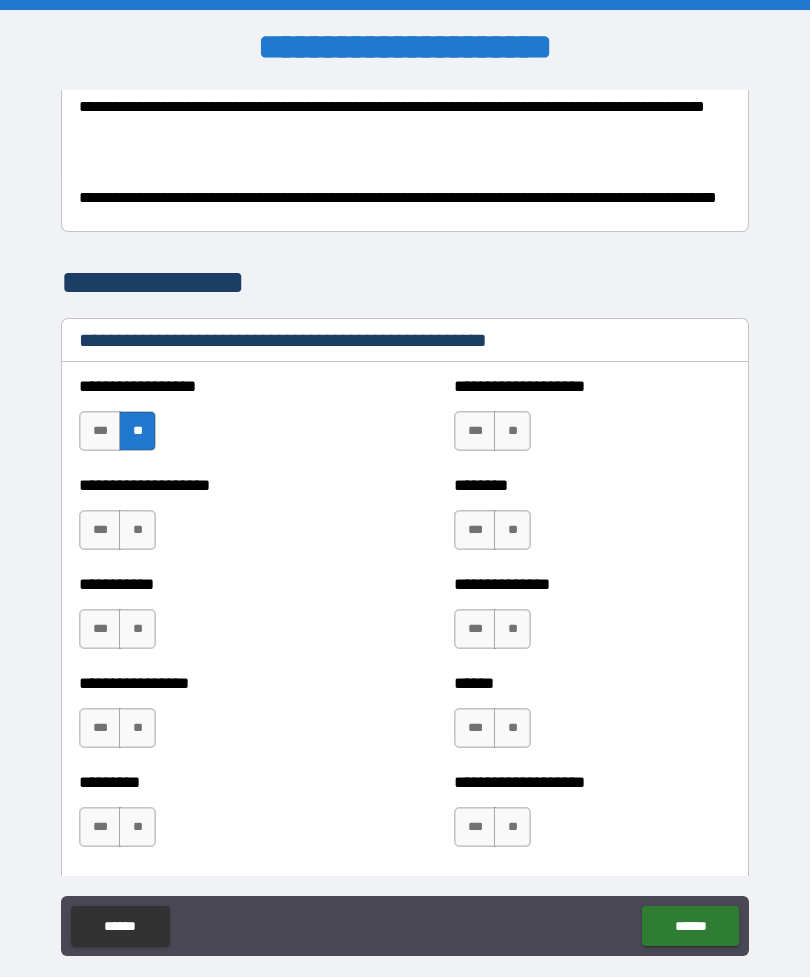 click on "**" at bounding box center [512, 431] 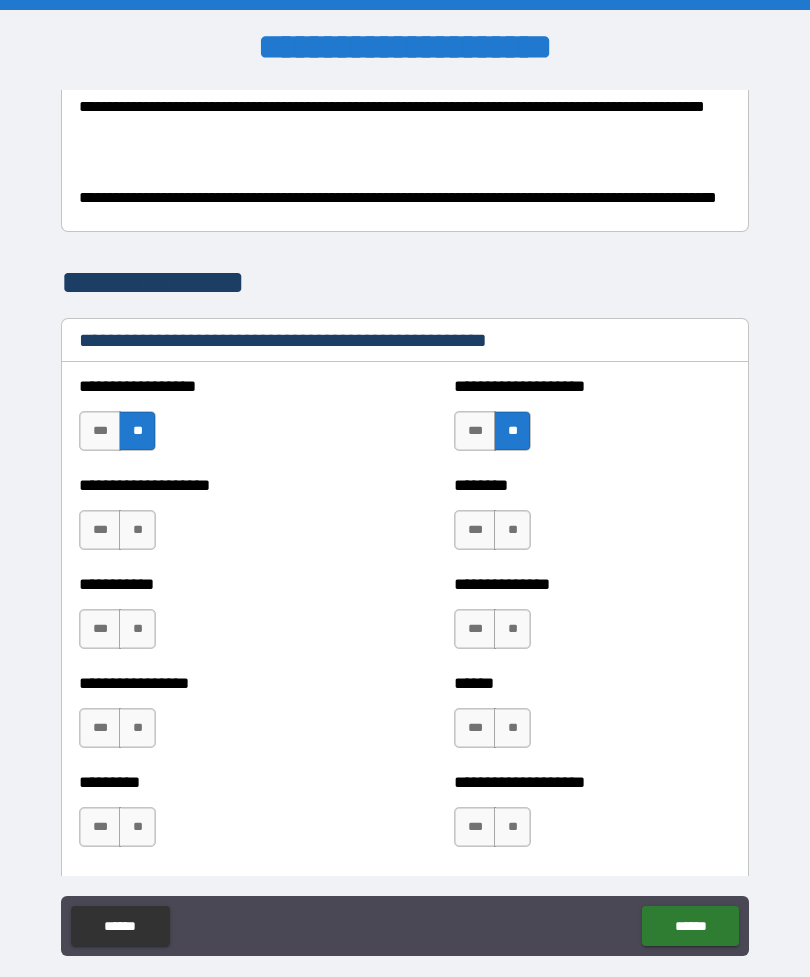 click on "**" at bounding box center [137, 530] 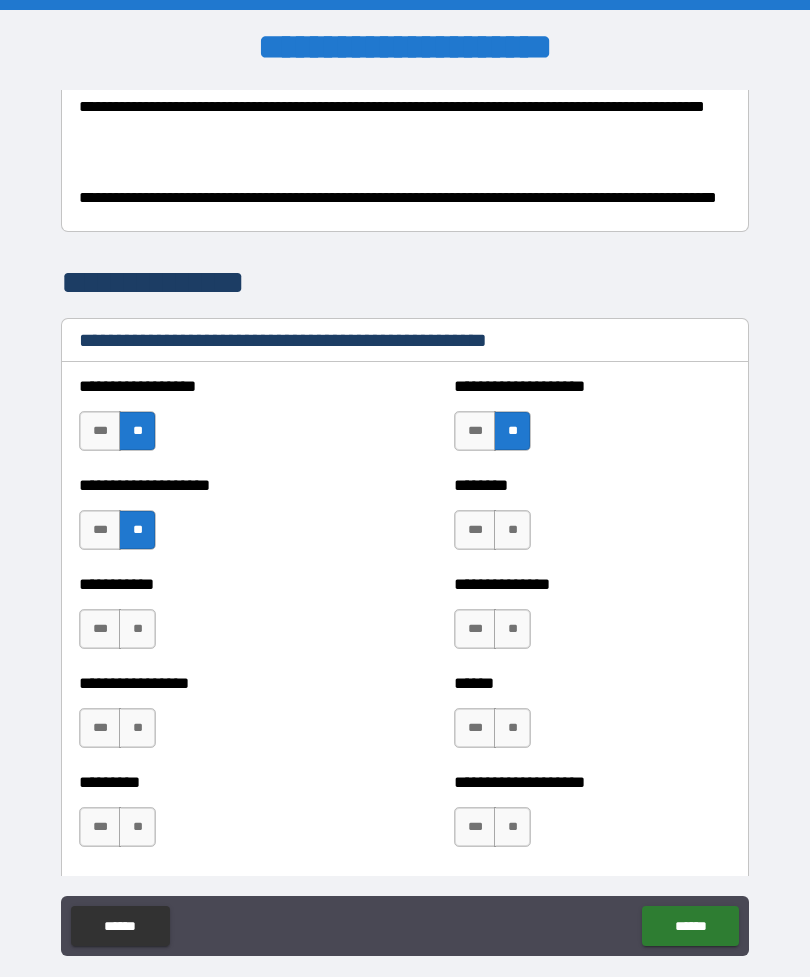 click on "***" at bounding box center [475, 530] 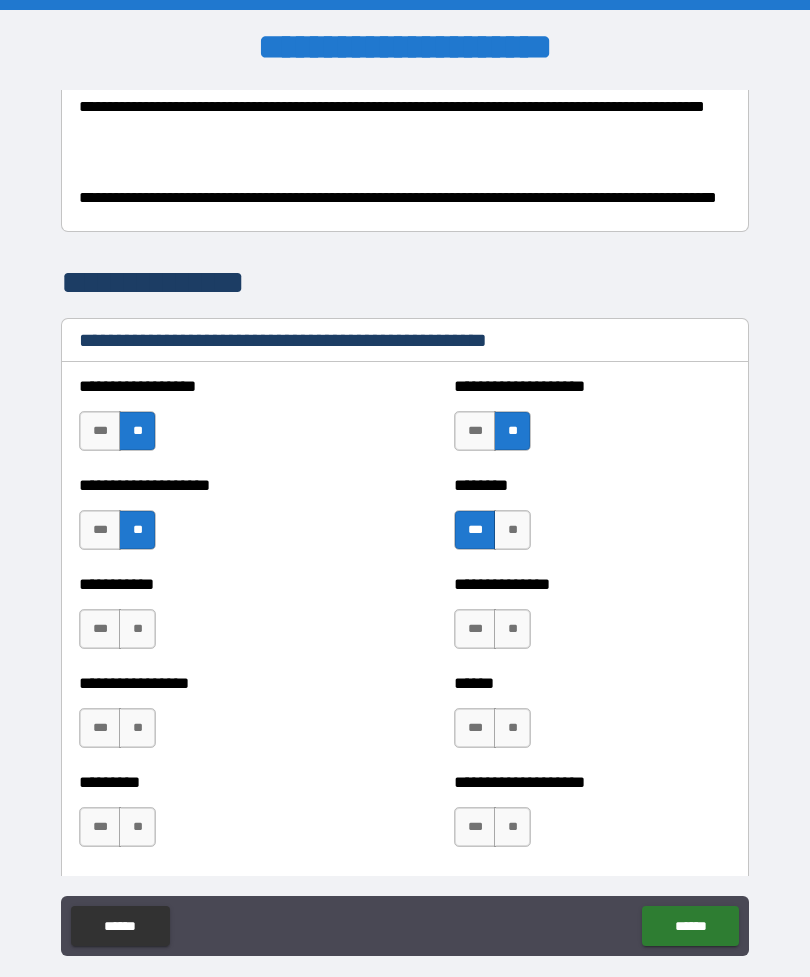 click on "**" at bounding box center [512, 629] 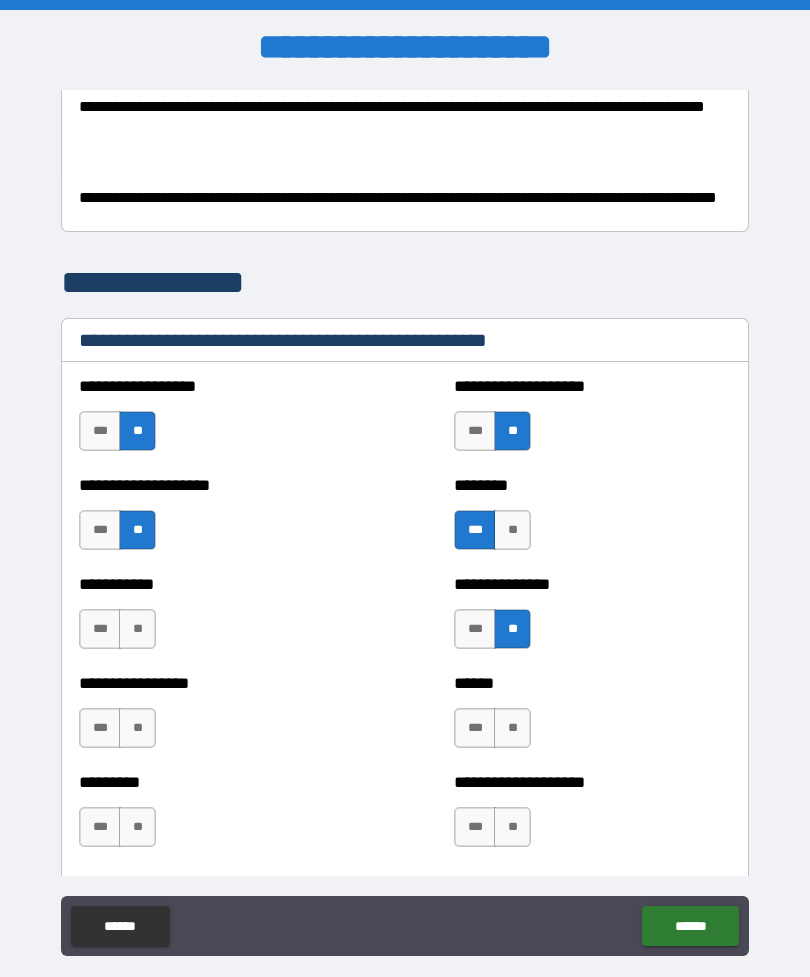 click on "**" at bounding box center [137, 629] 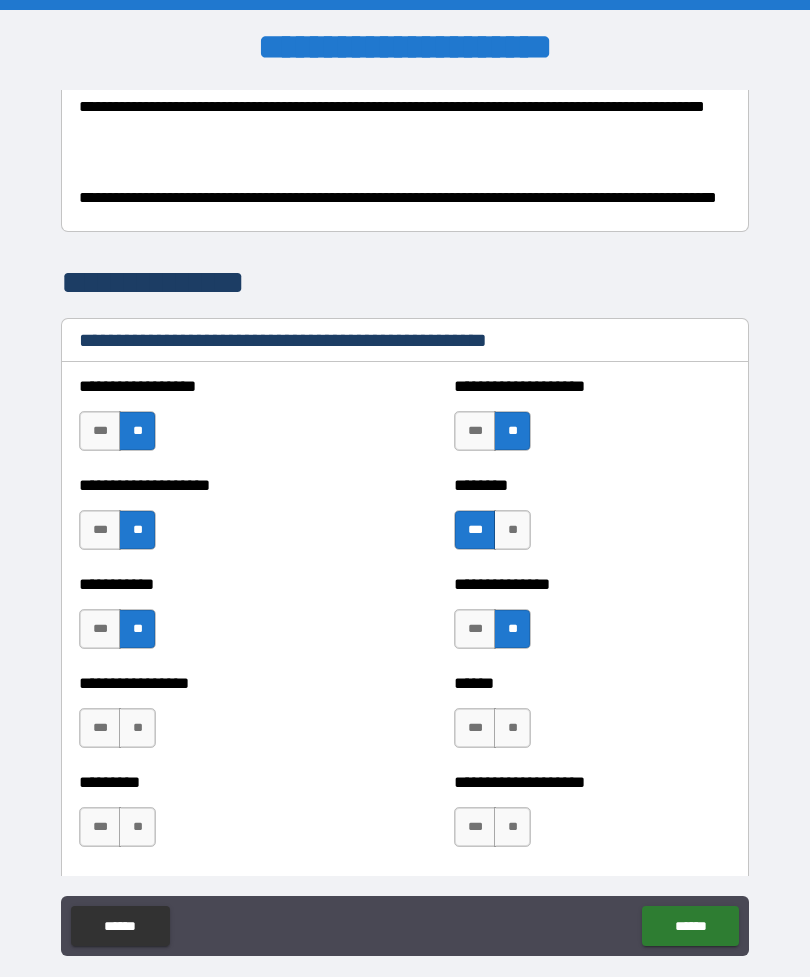 click on "**" at bounding box center [137, 728] 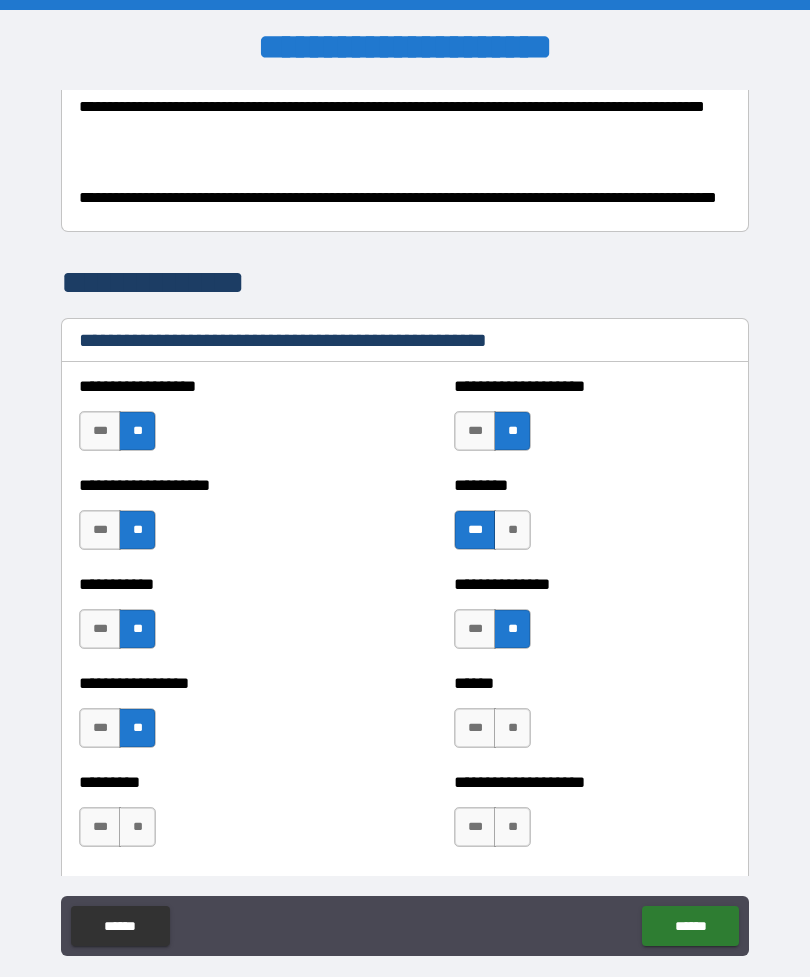 click on "**" at bounding box center [512, 728] 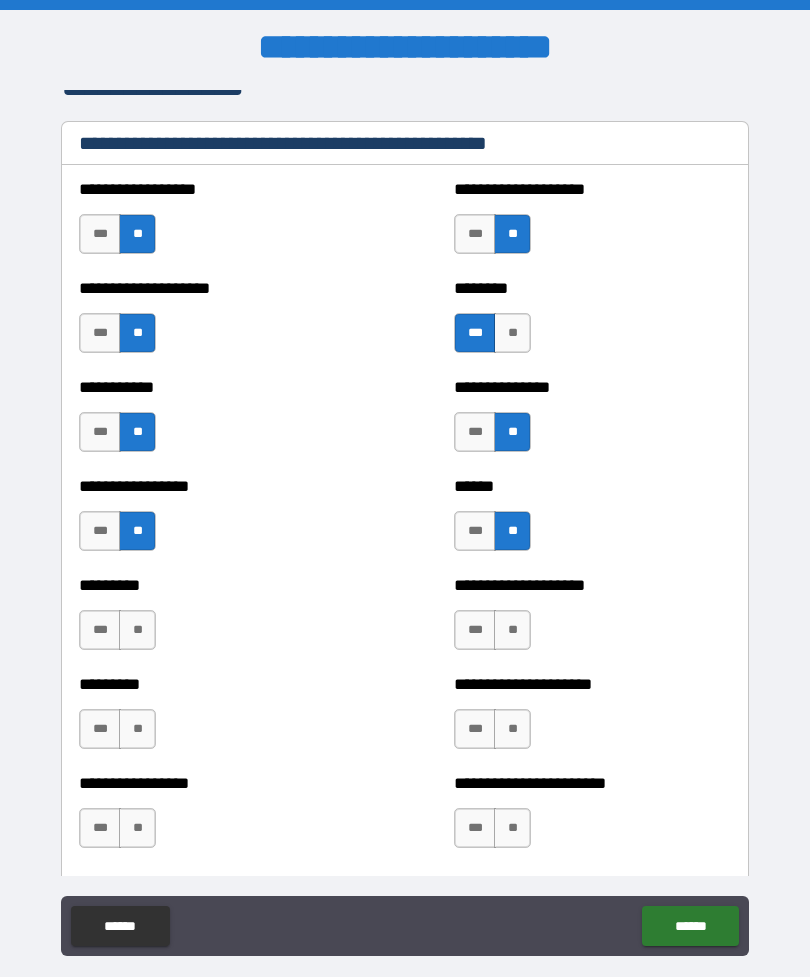 scroll, scrollTop: 677, scrollLeft: 0, axis: vertical 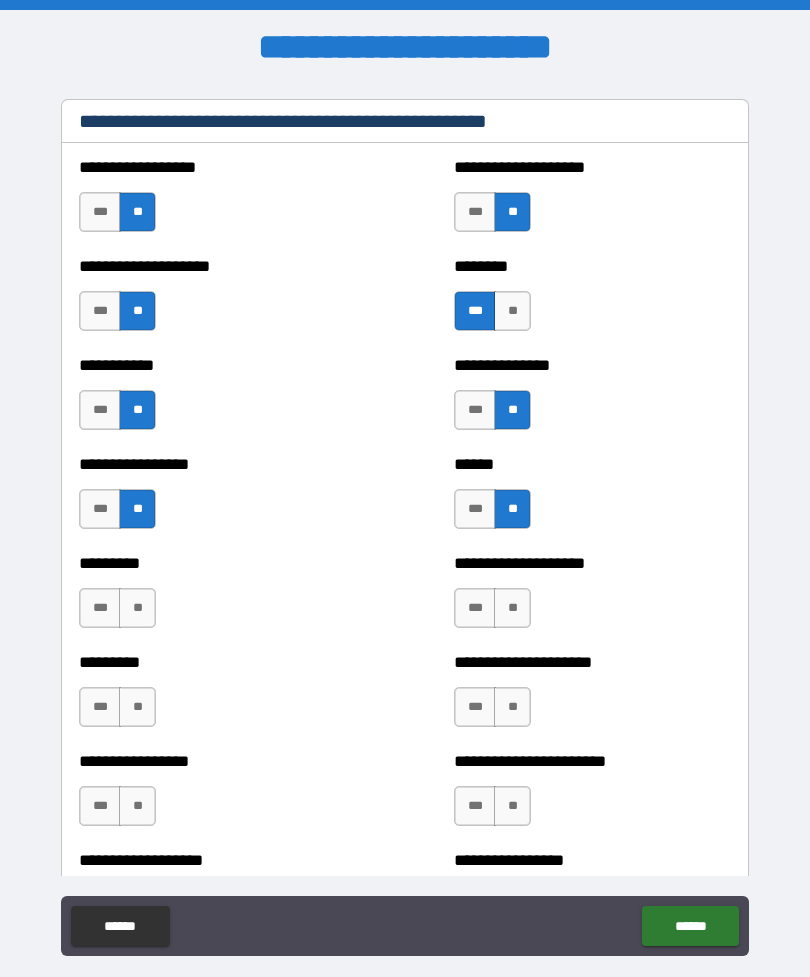 click on "***" at bounding box center (475, 608) 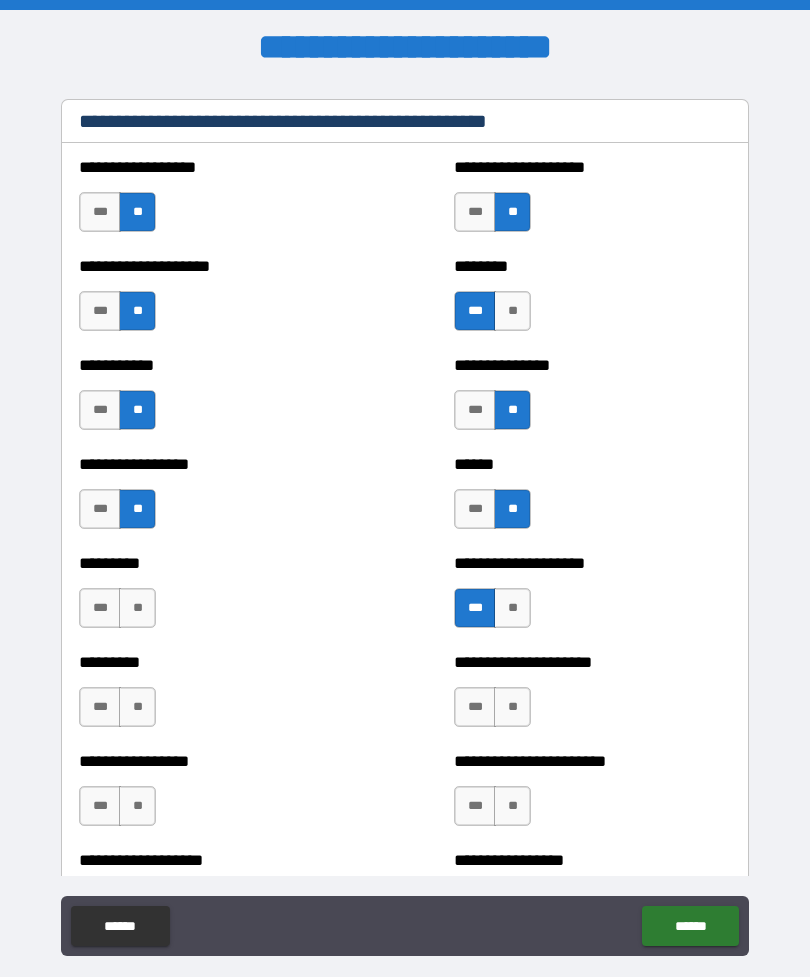 click on "**" at bounding box center (137, 608) 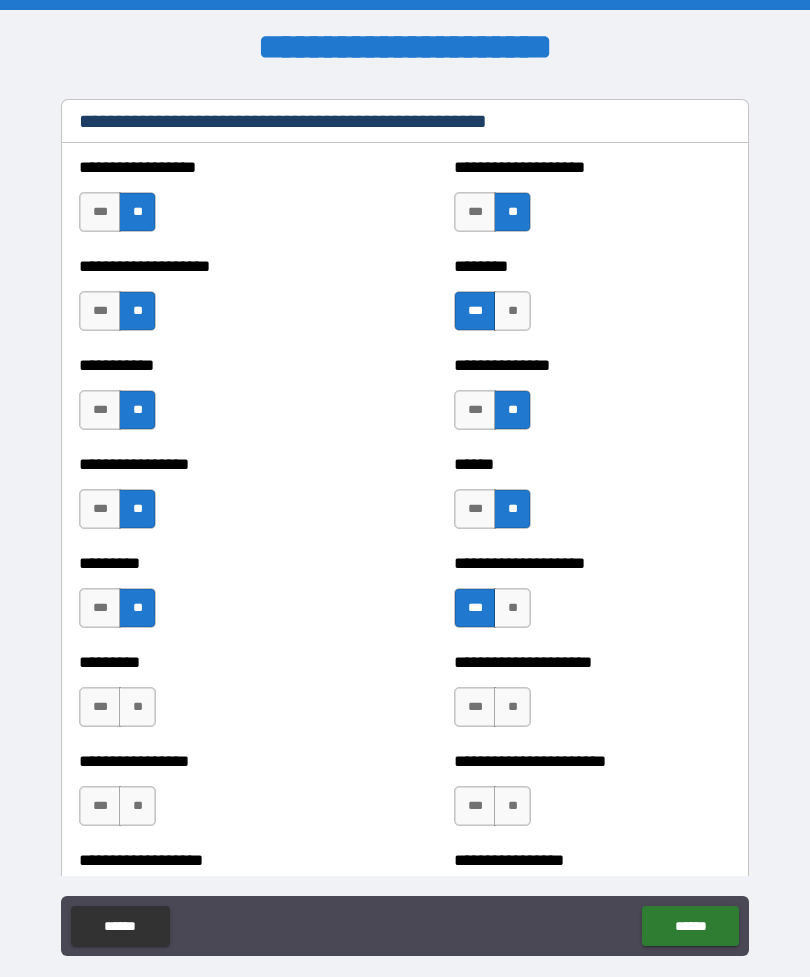 click on "***" at bounding box center [100, 707] 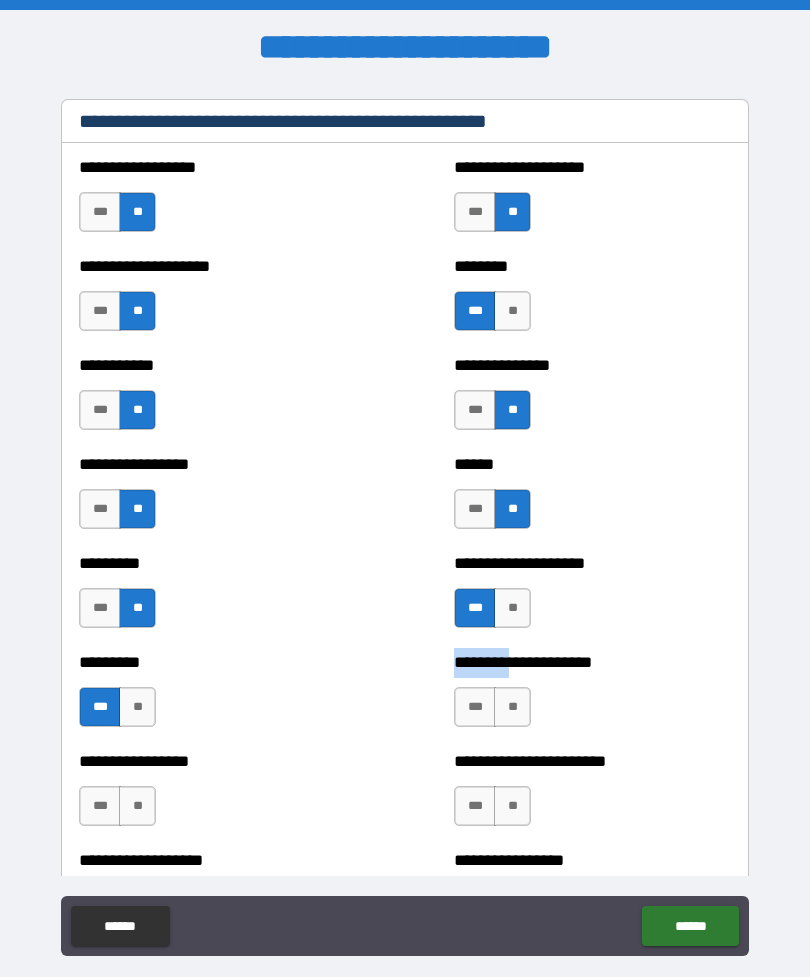 click on "**" at bounding box center [512, 707] 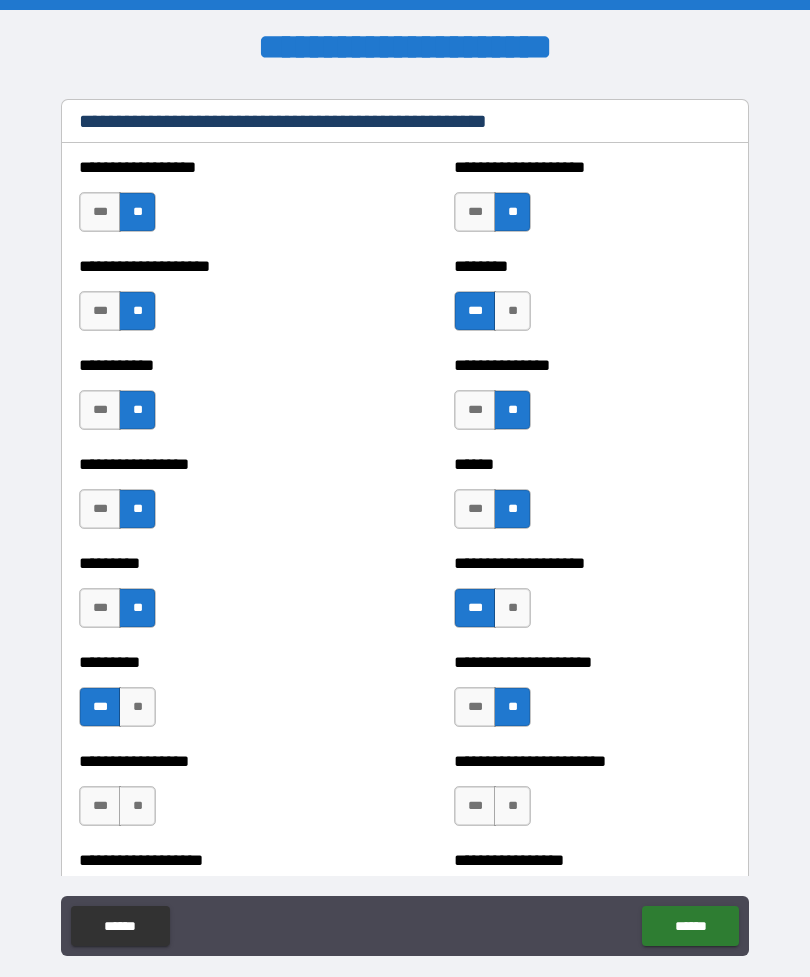 click on "**" at bounding box center [137, 806] 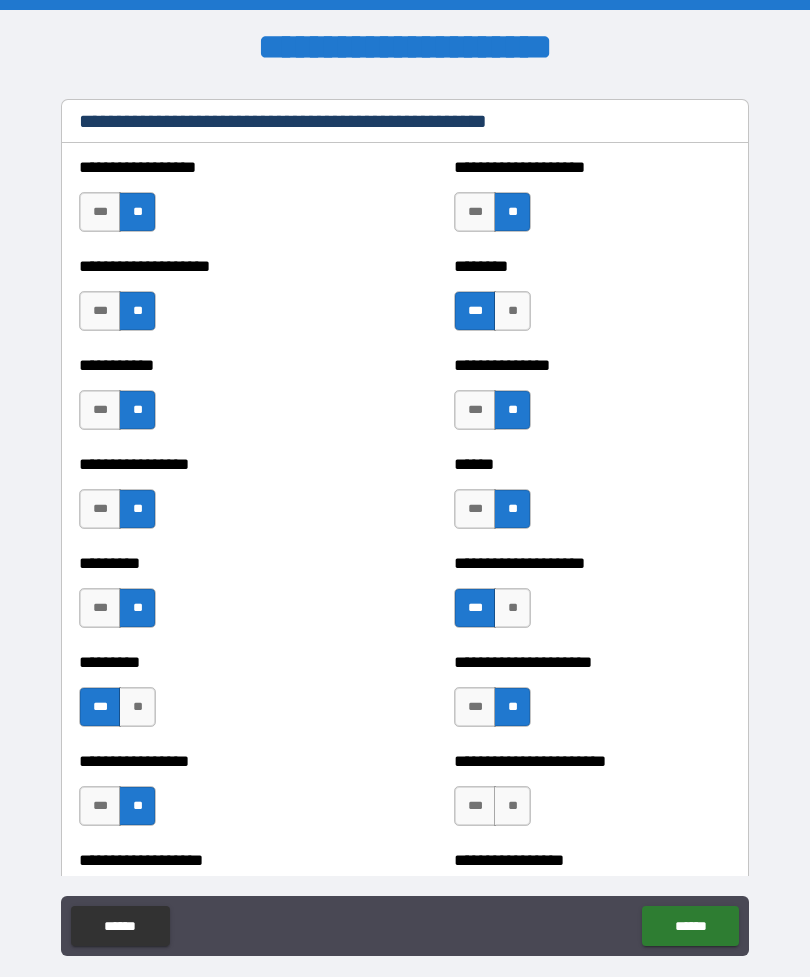click on "**" at bounding box center (512, 806) 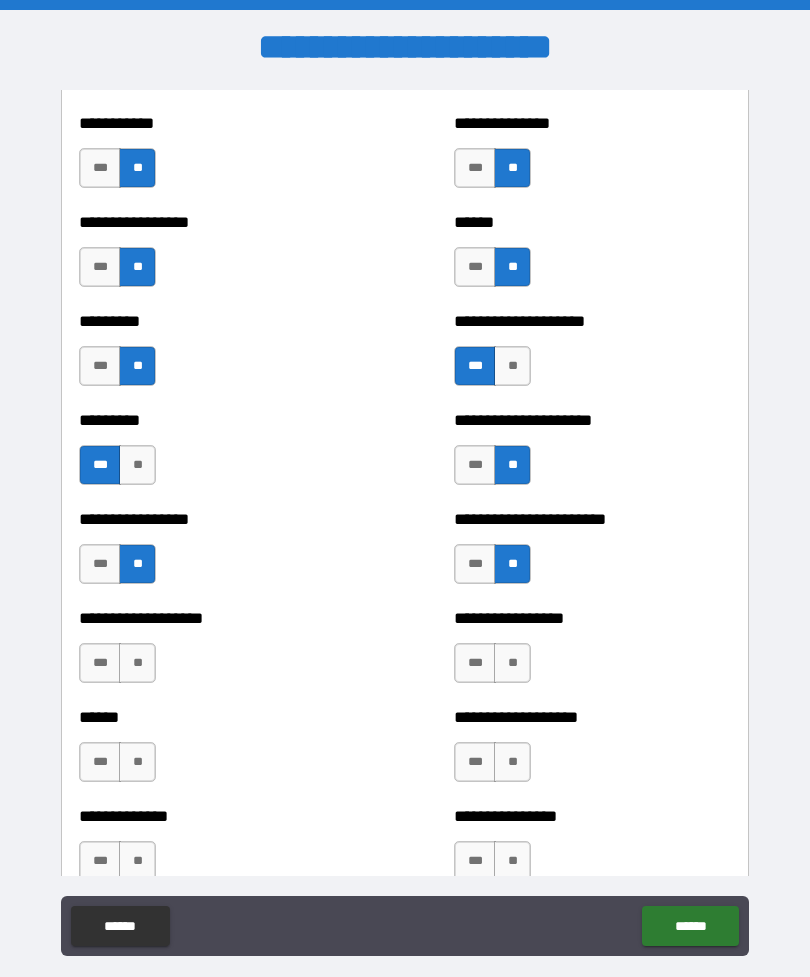 scroll, scrollTop: 923, scrollLeft: 0, axis: vertical 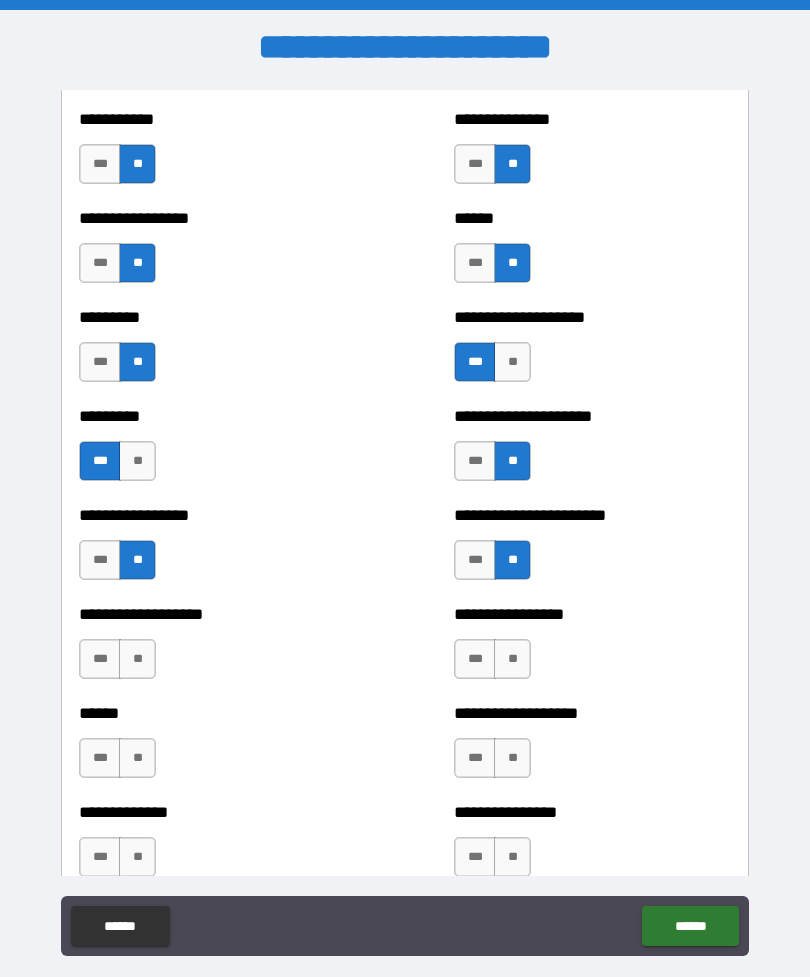 click on "***" at bounding box center [475, 659] 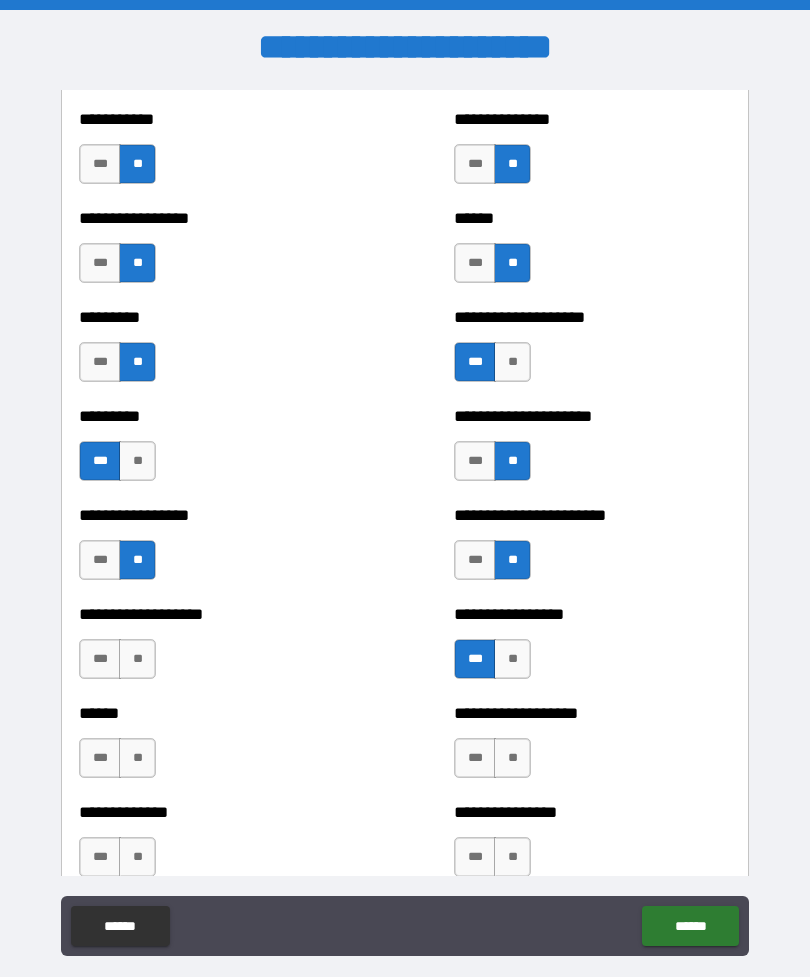 click on "**" at bounding box center [137, 659] 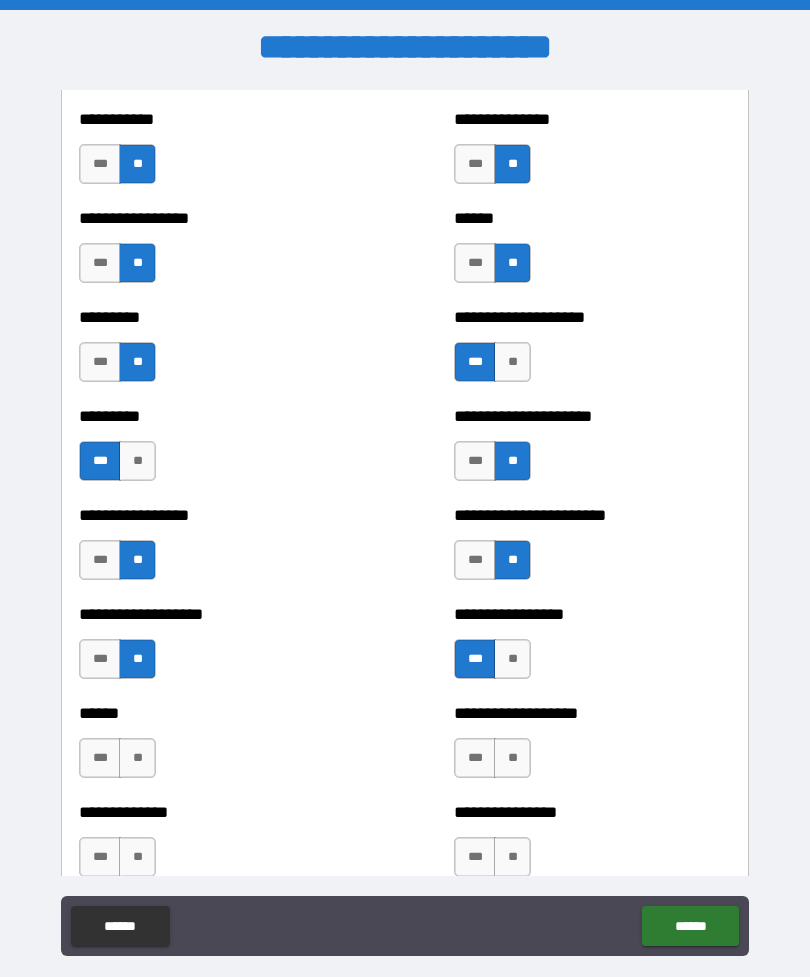click on "**" at bounding box center (137, 758) 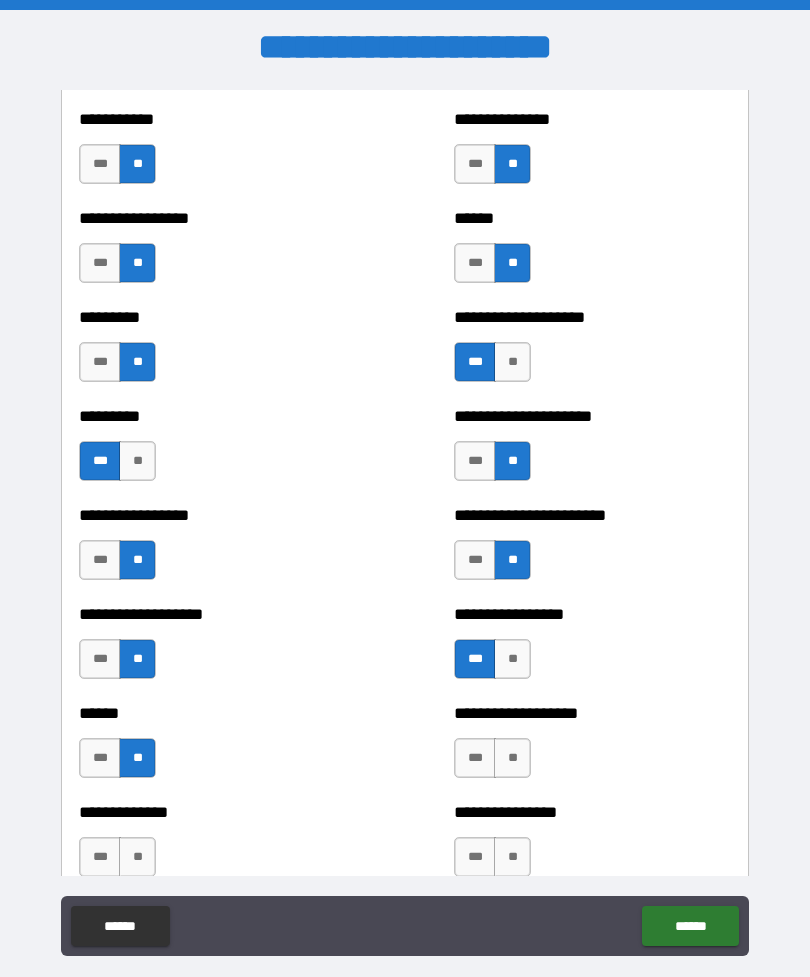click on "**" at bounding box center [512, 758] 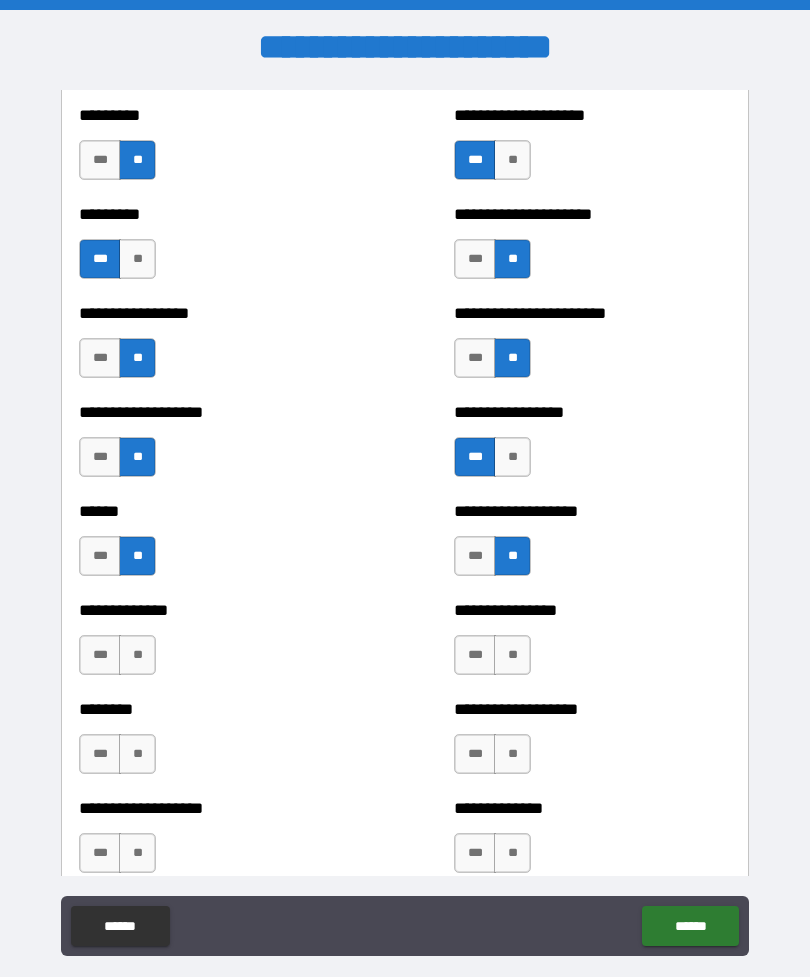 scroll, scrollTop: 1129, scrollLeft: 0, axis: vertical 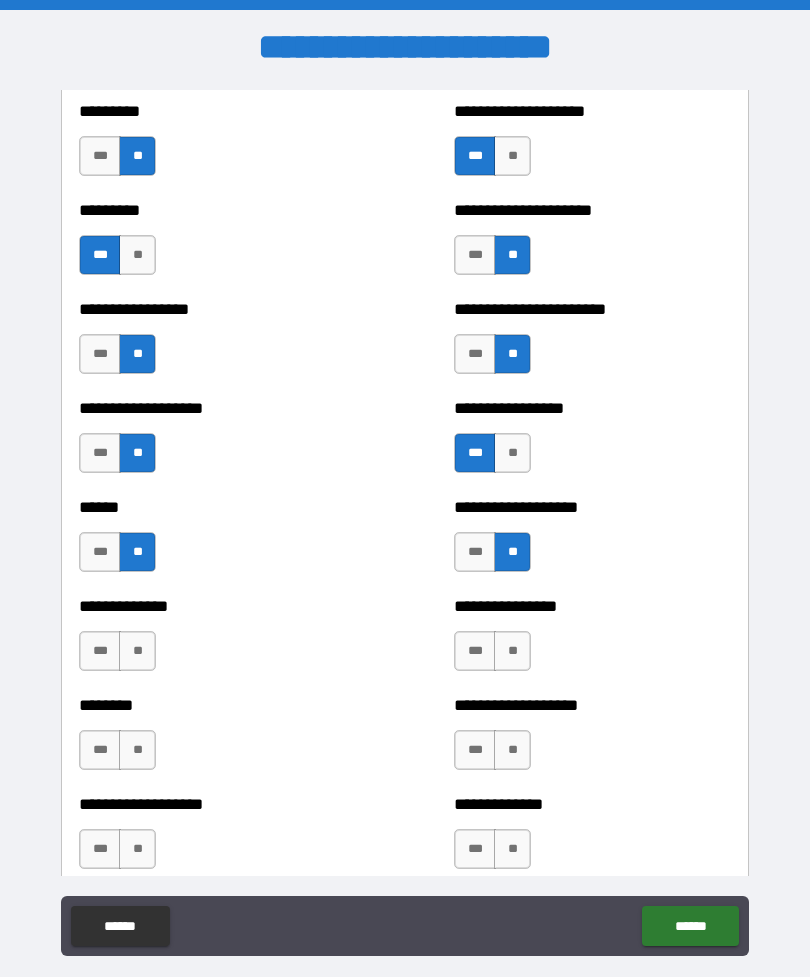 click on "**" at bounding box center (137, 651) 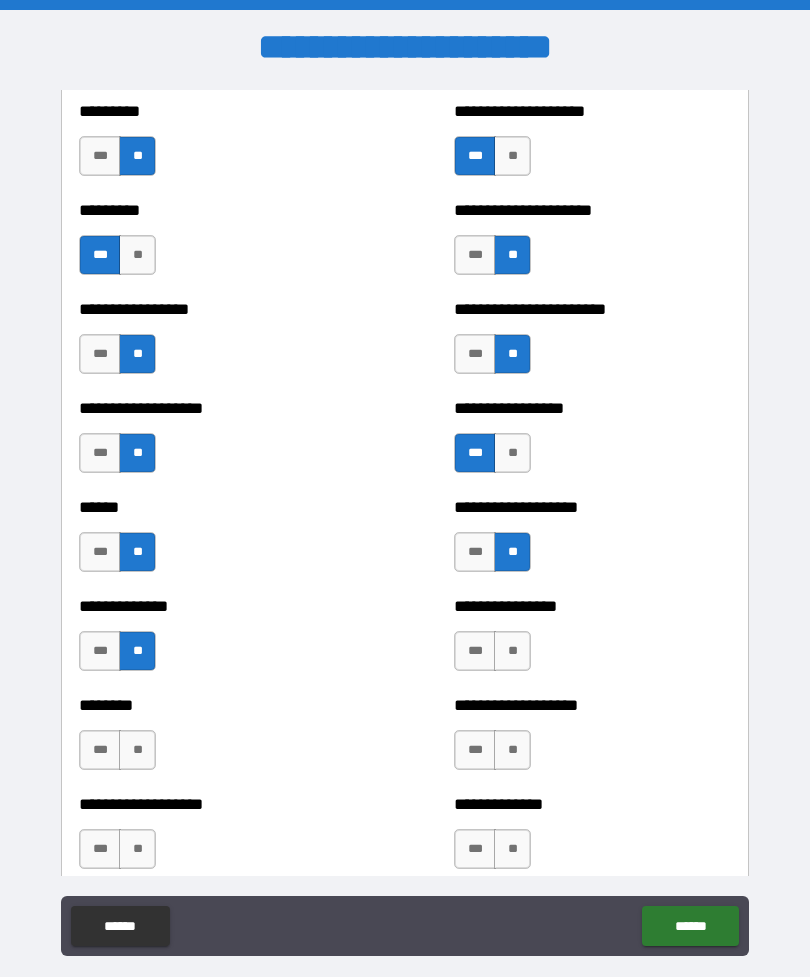 click on "**" at bounding box center (512, 651) 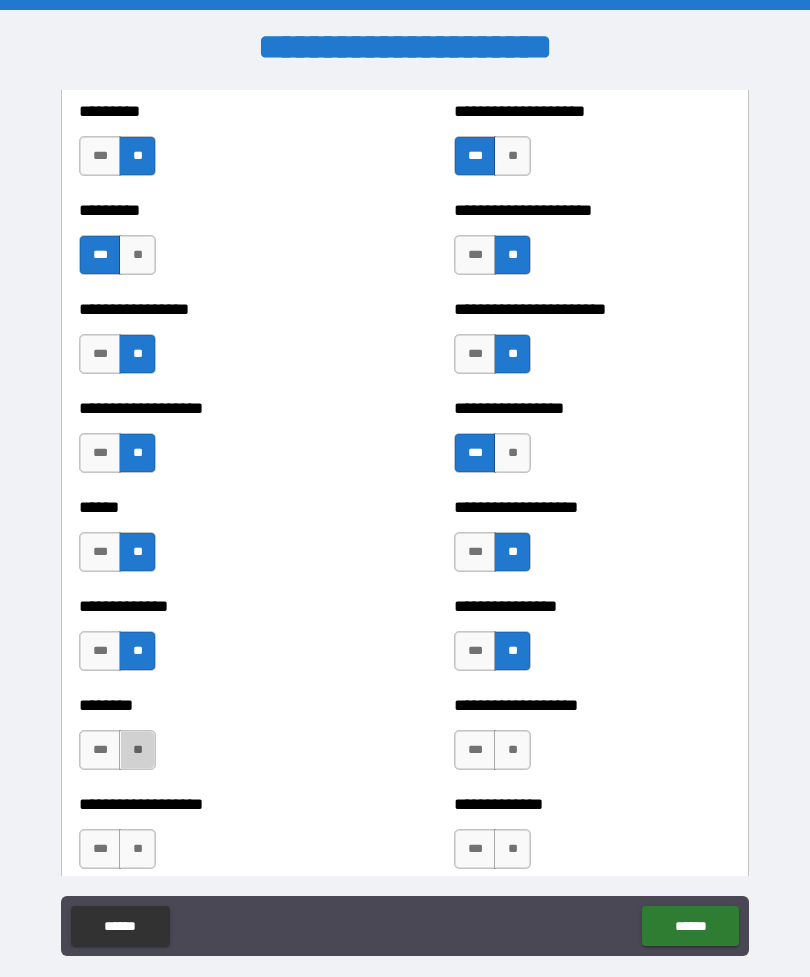 click on "**" at bounding box center [137, 750] 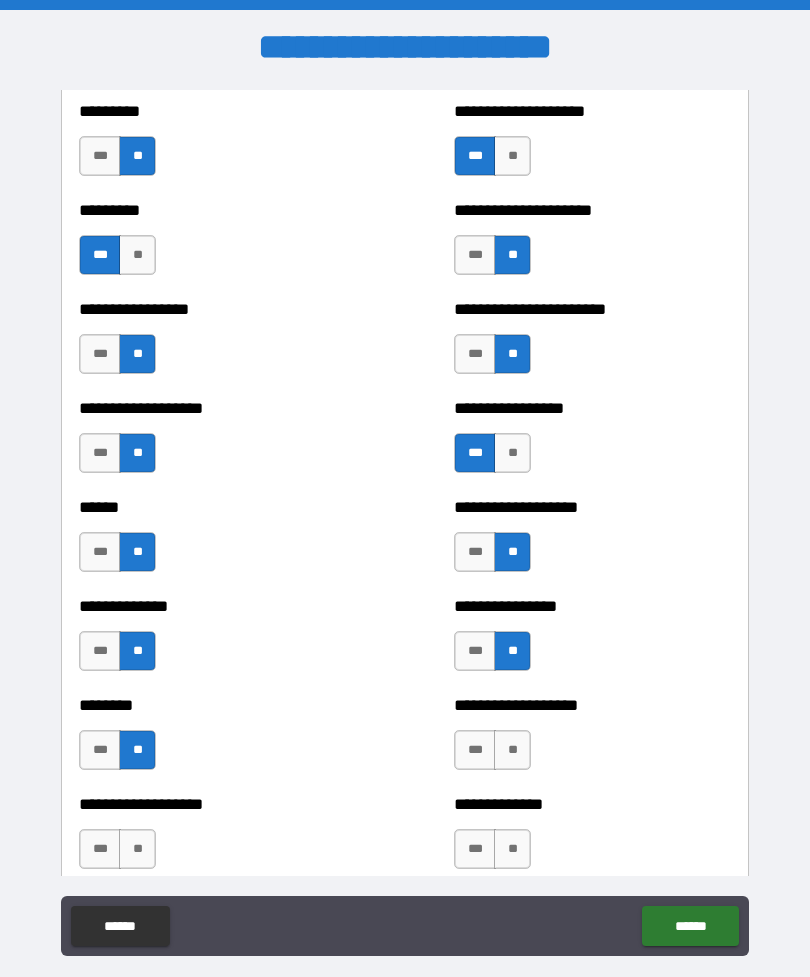 click on "**" at bounding box center (512, 750) 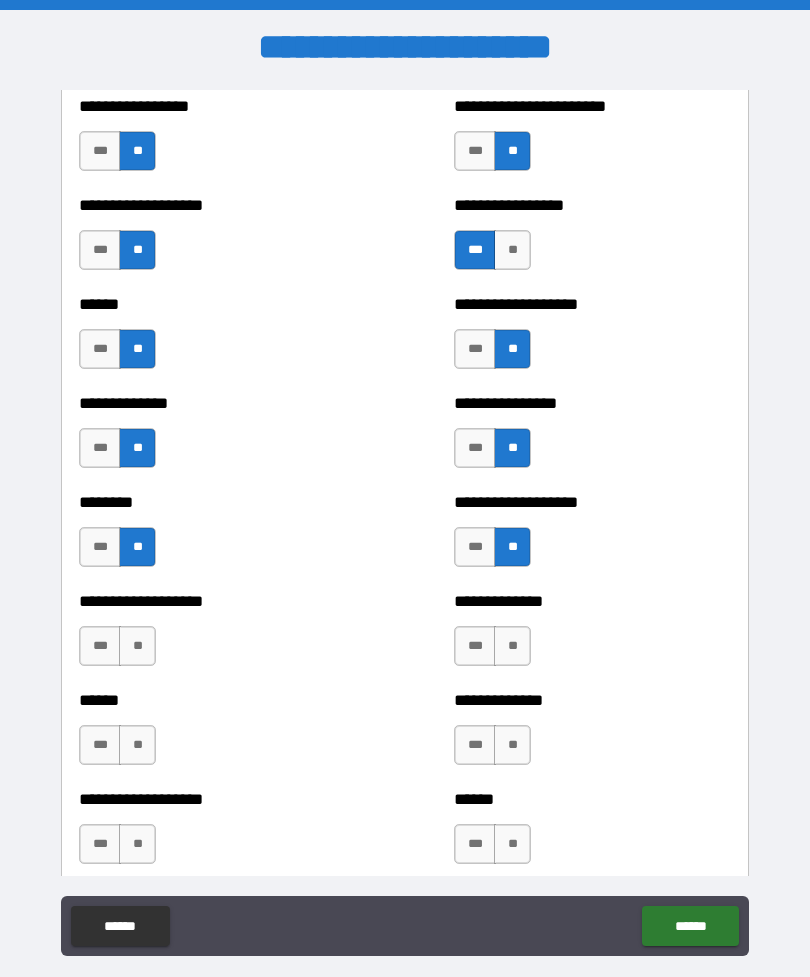 scroll, scrollTop: 1336, scrollLeft: 0, axis: vertical 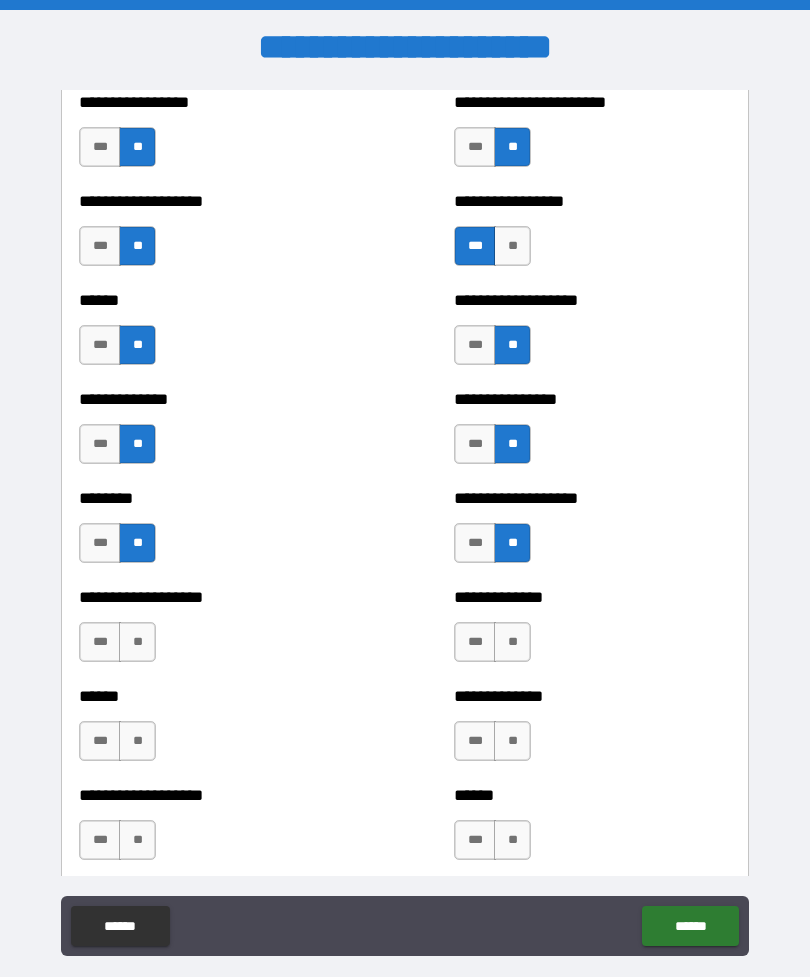 click on "**" at bounding box center [137, 642] 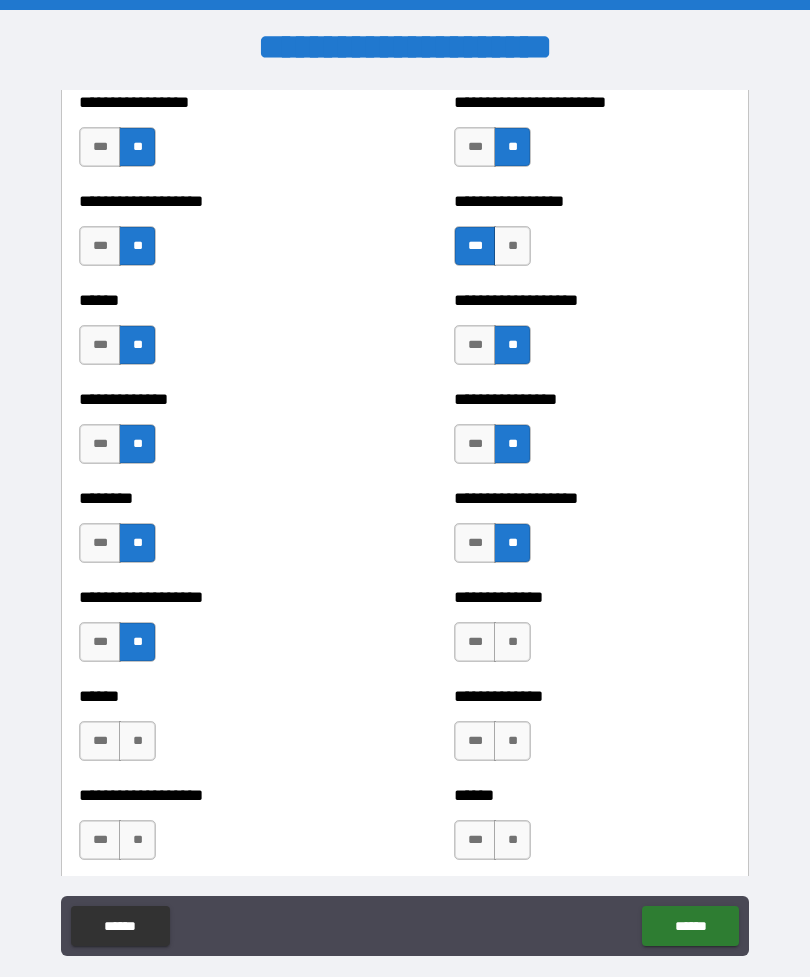 click on "**" at bounding box center [512, 642] 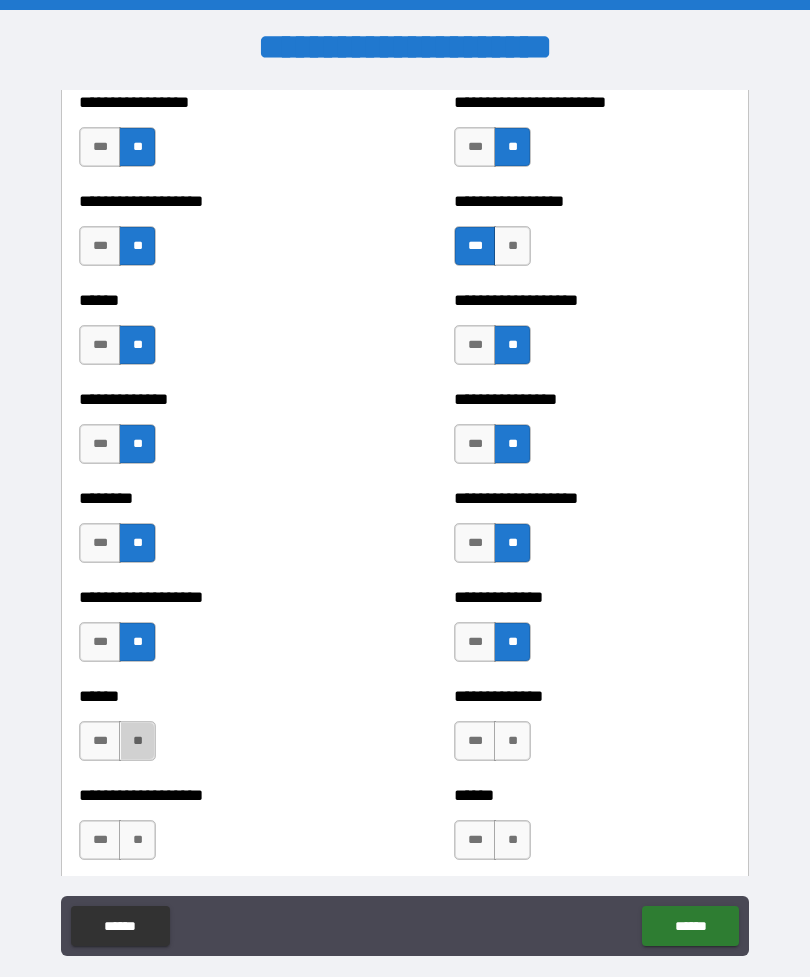 click on "**" at bounding box center (137, 741) 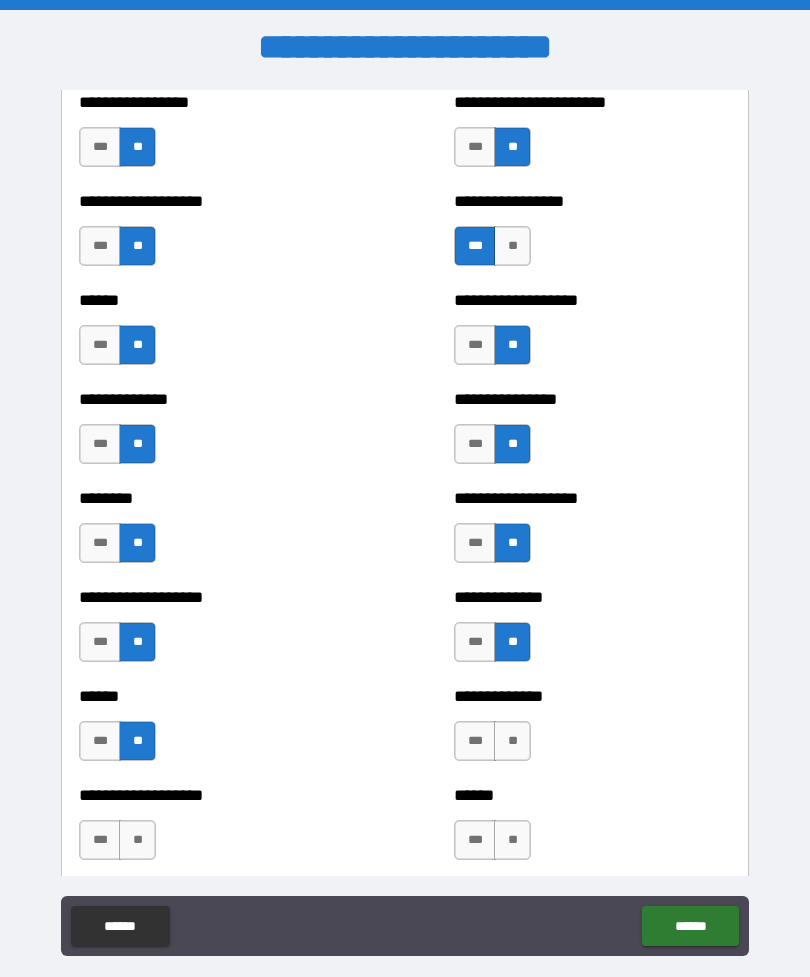click on "**" at bounding box center [512, 741] 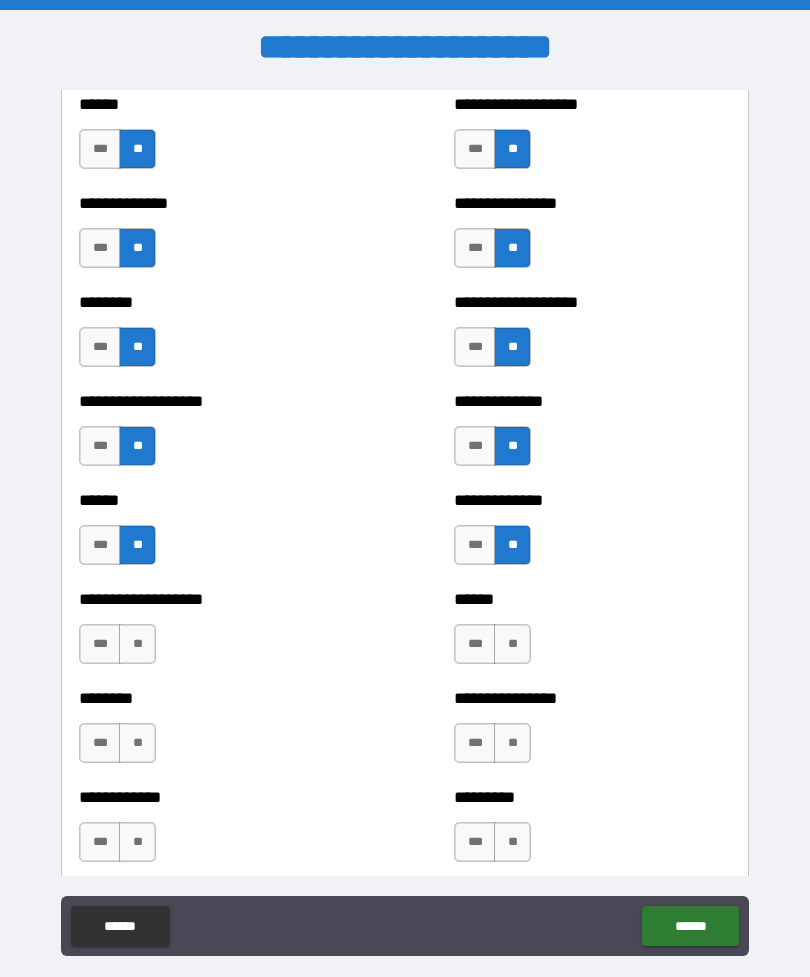 scroll, scrollTop: 1533, scrollLeft: 0, axis: vertical 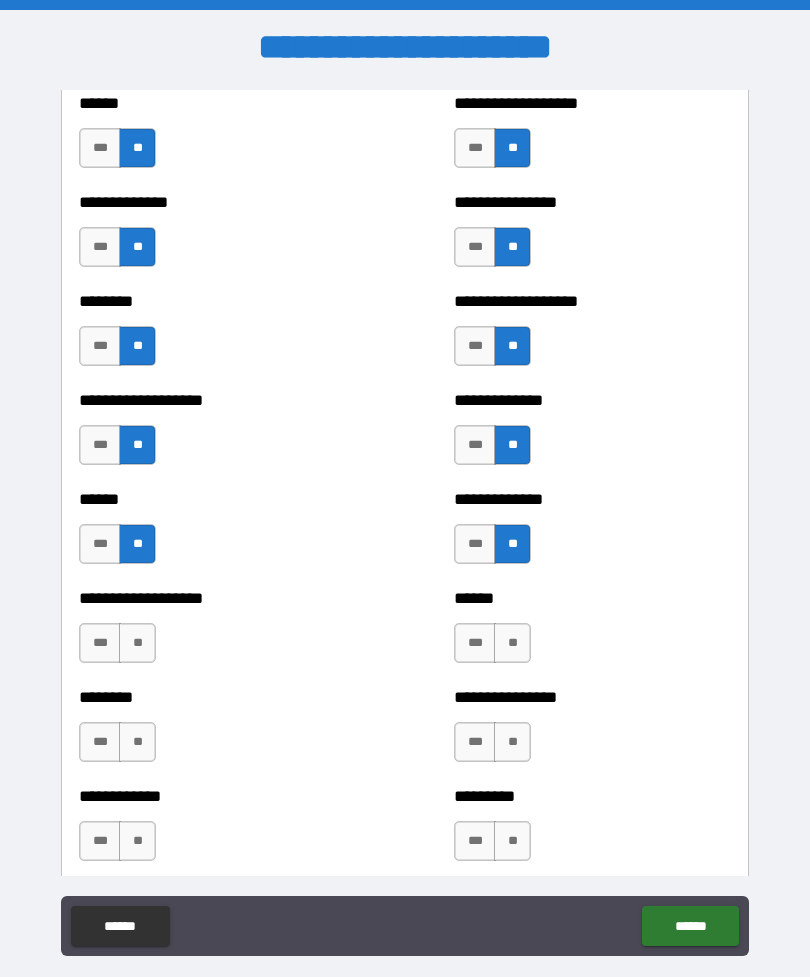click on "**" at bounding box center (137, 643) 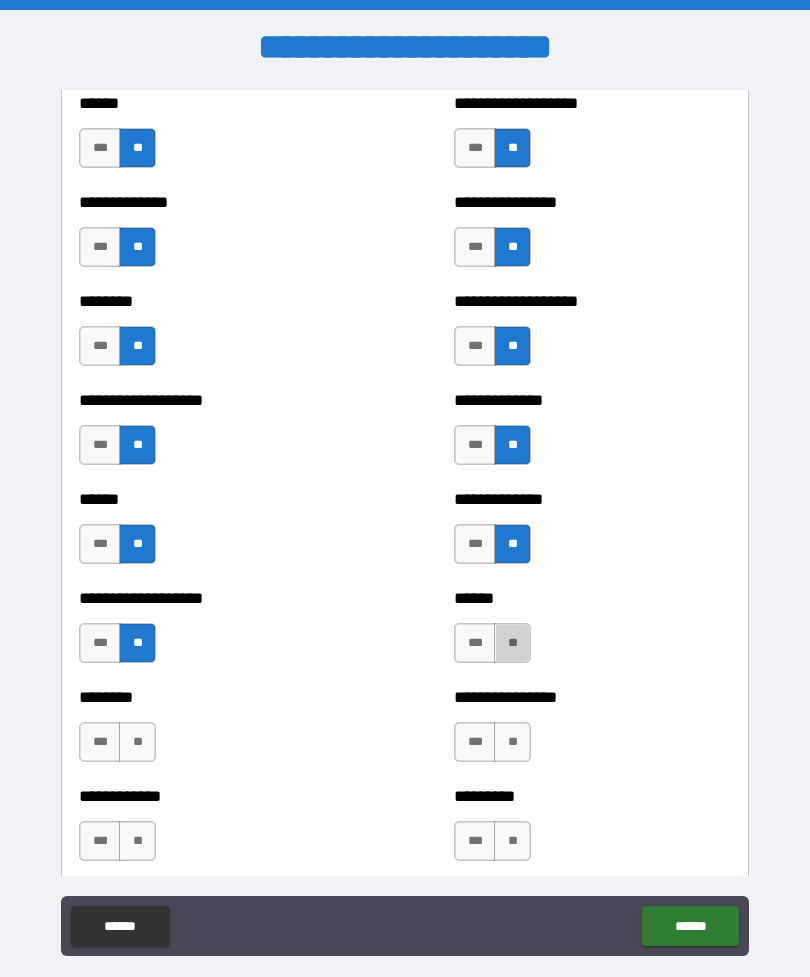 click on "**" at bounding box center [512, 643] 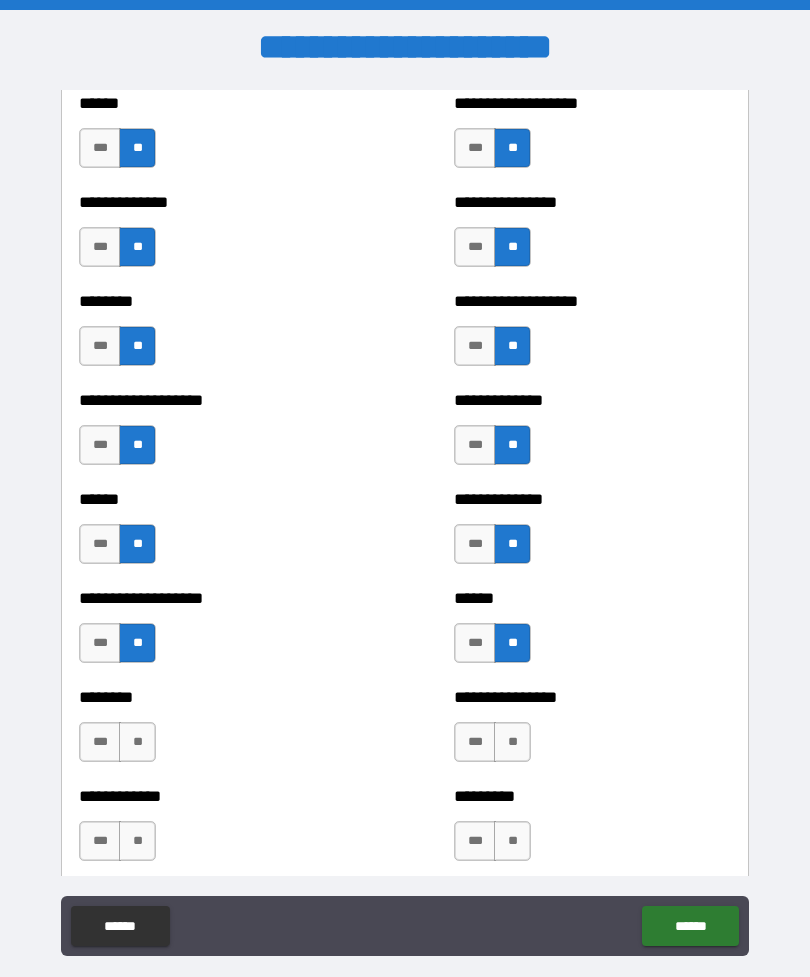 click on "**" at bounding box center (137, 742) 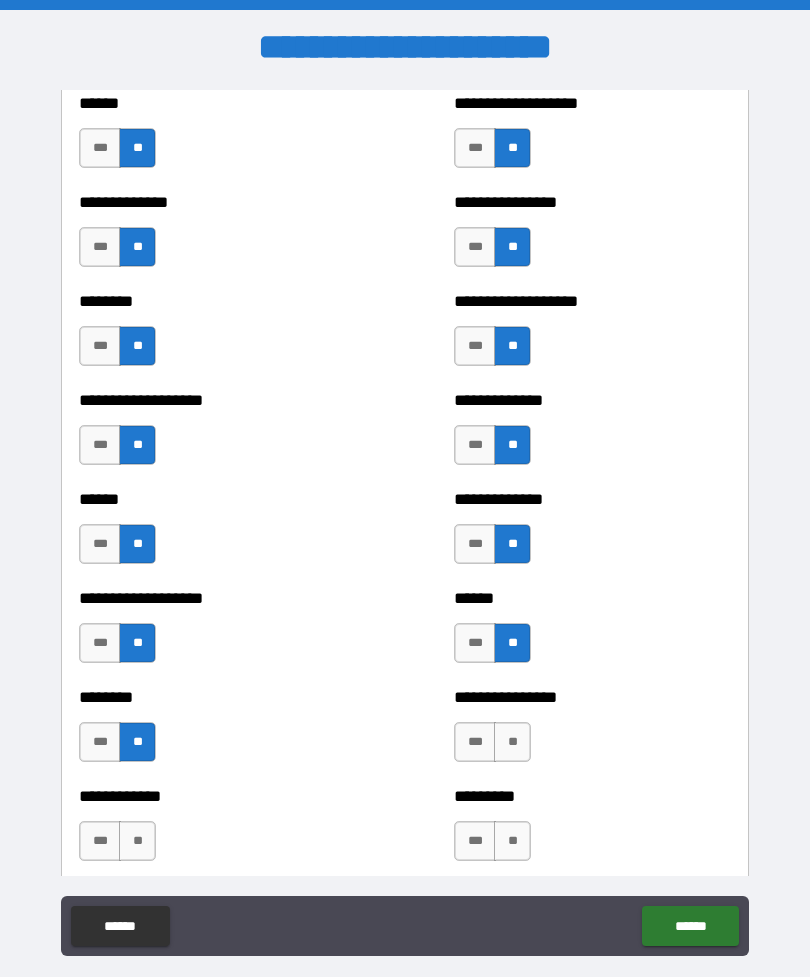 click on "**" at bounding box center [512, 742] 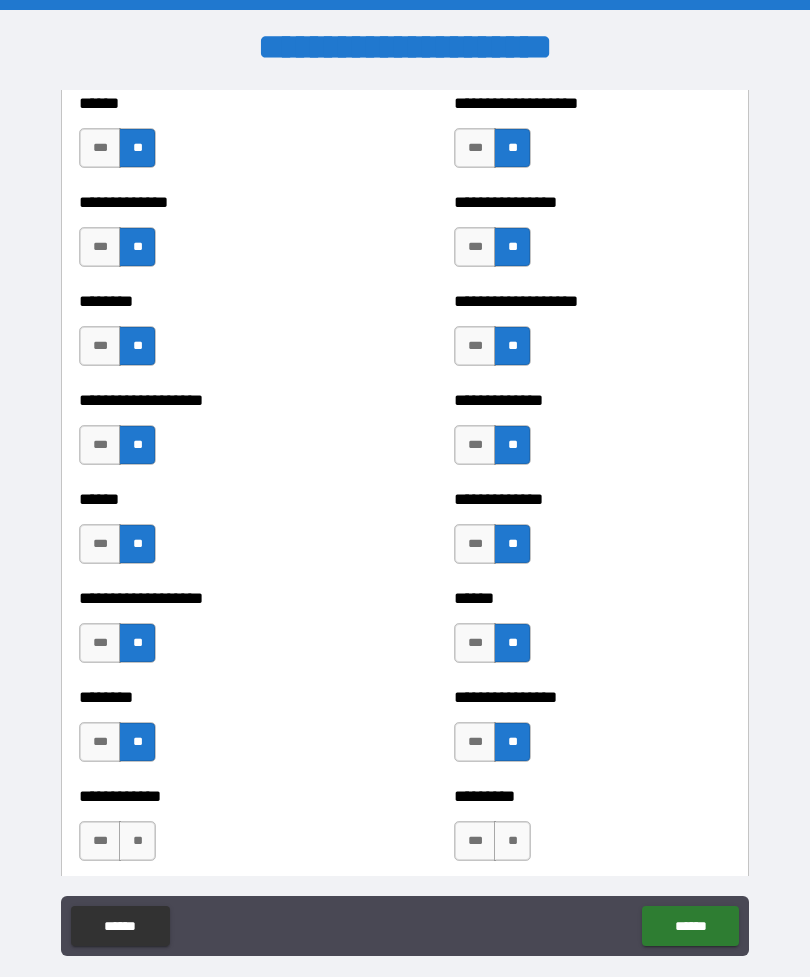 click on "**" at bounding box center (137, 841) 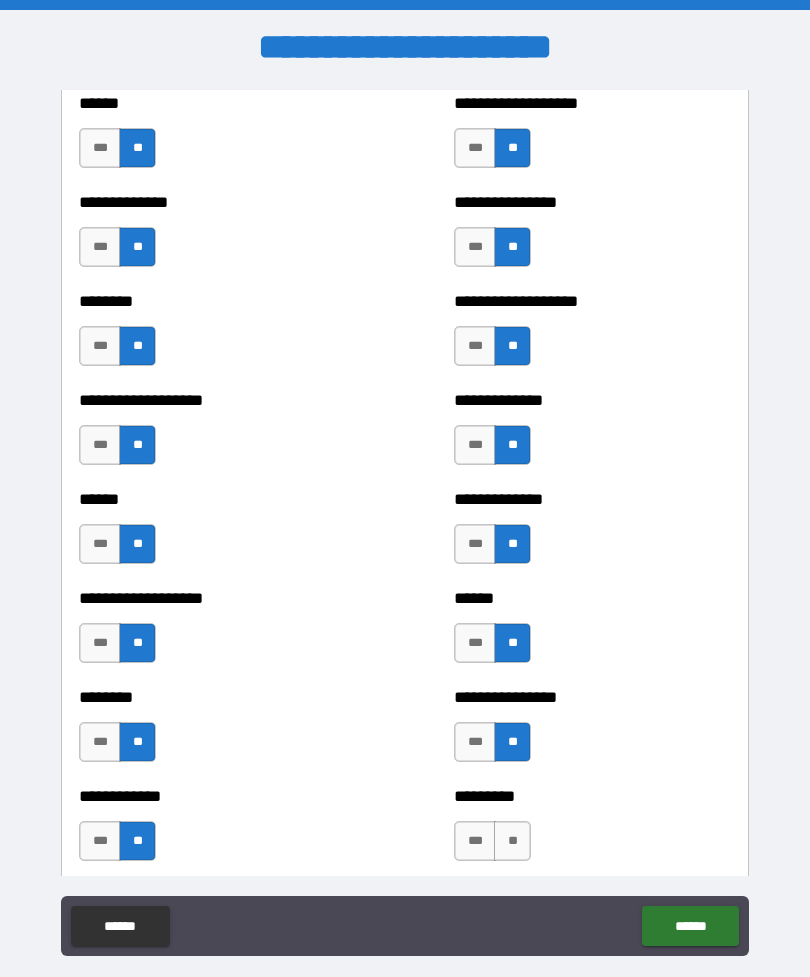 click on "***" at bounding box center [475, 841] 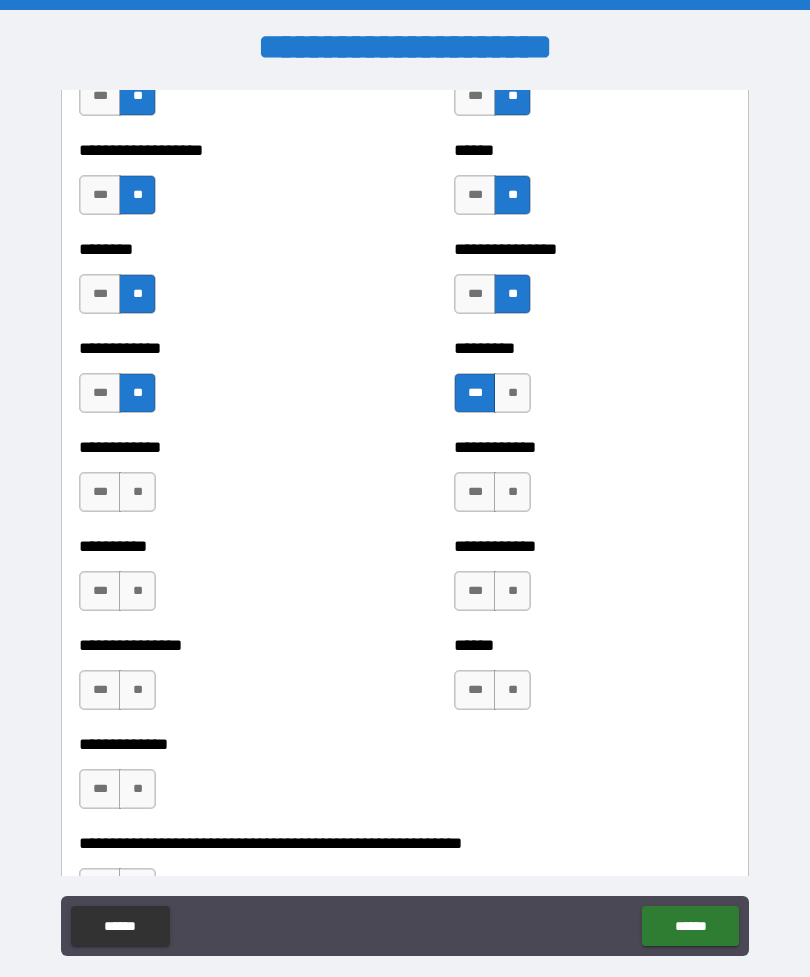 scroll, scrollTop: 1986, scrollLeft: 0, axis: vertical 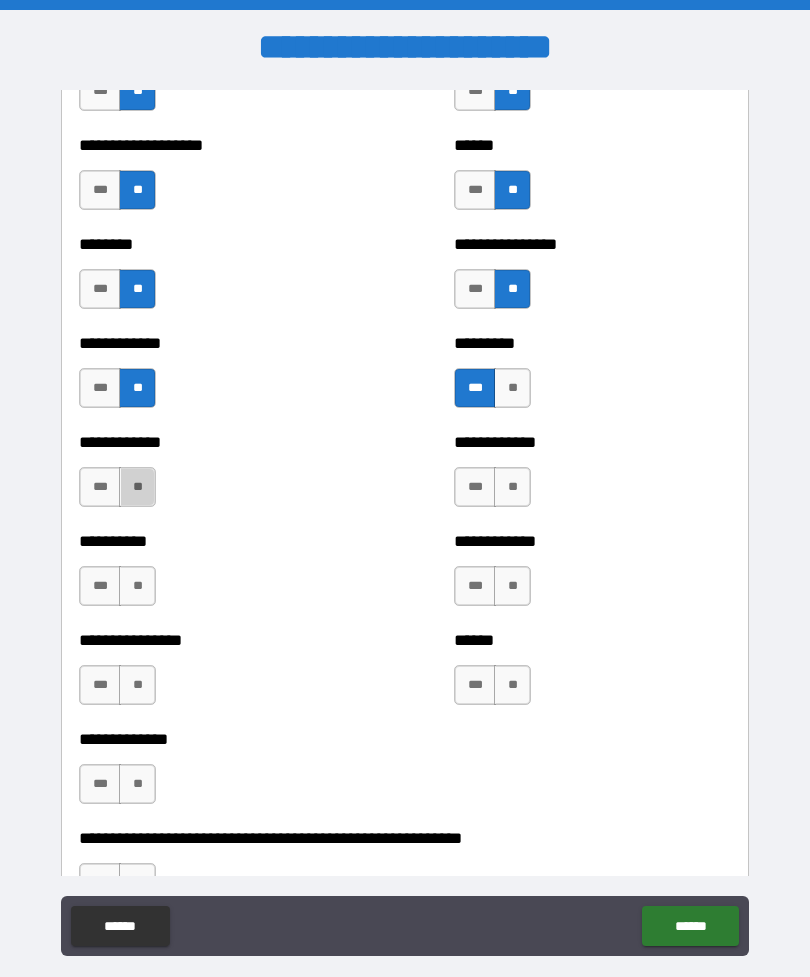 click on "**" at bounding box center [137, 487] 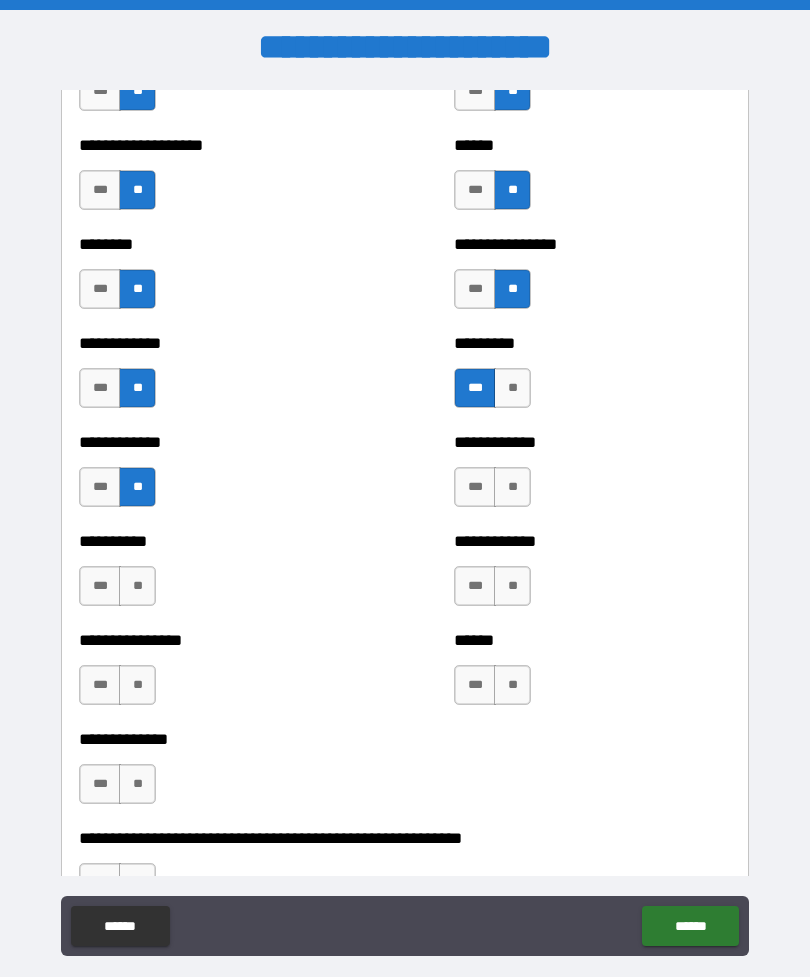 click on "**" at bounding box center (512, 487) 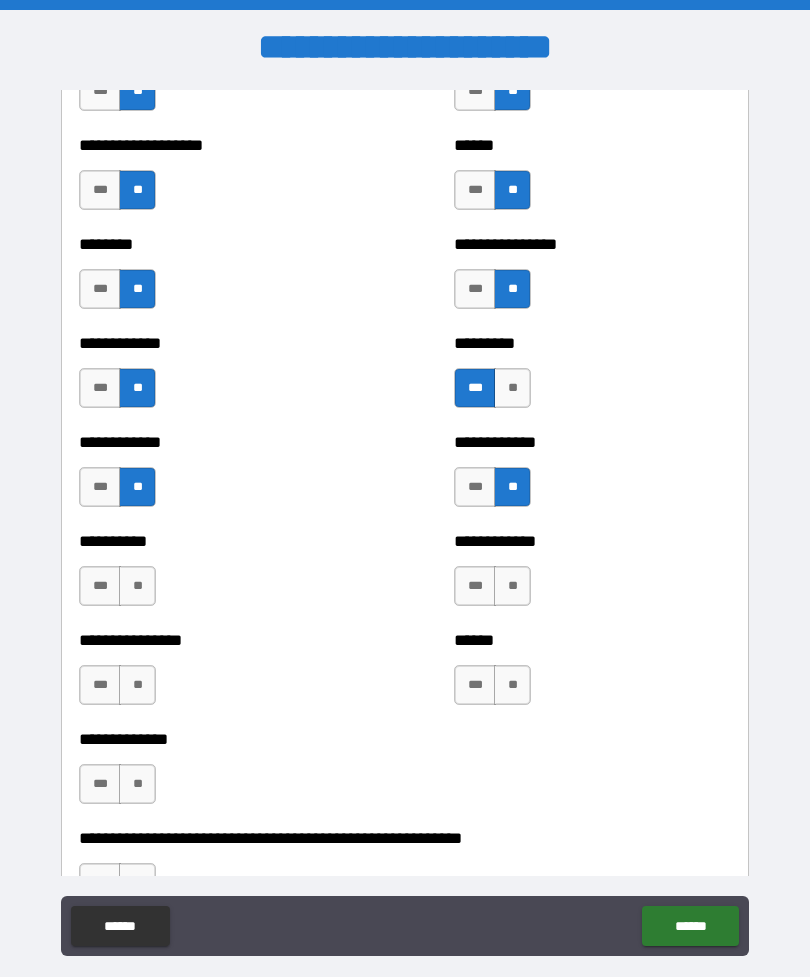 click on "**" at bounding box center [137, 586] 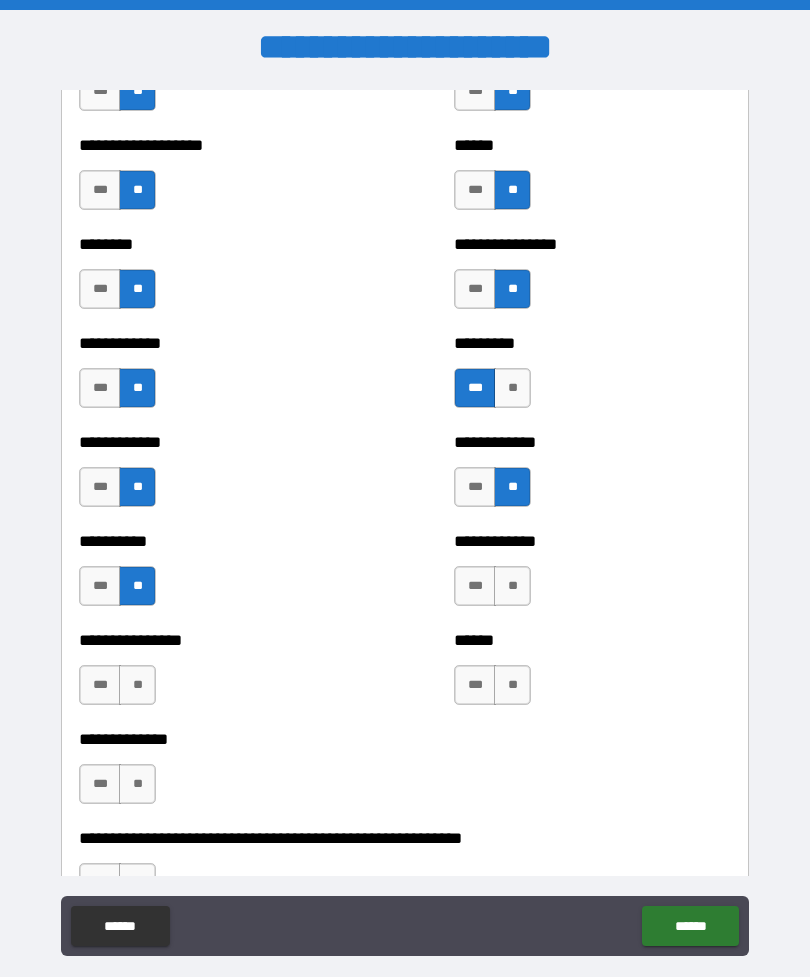click on "**" at bounding box center (512, 586) 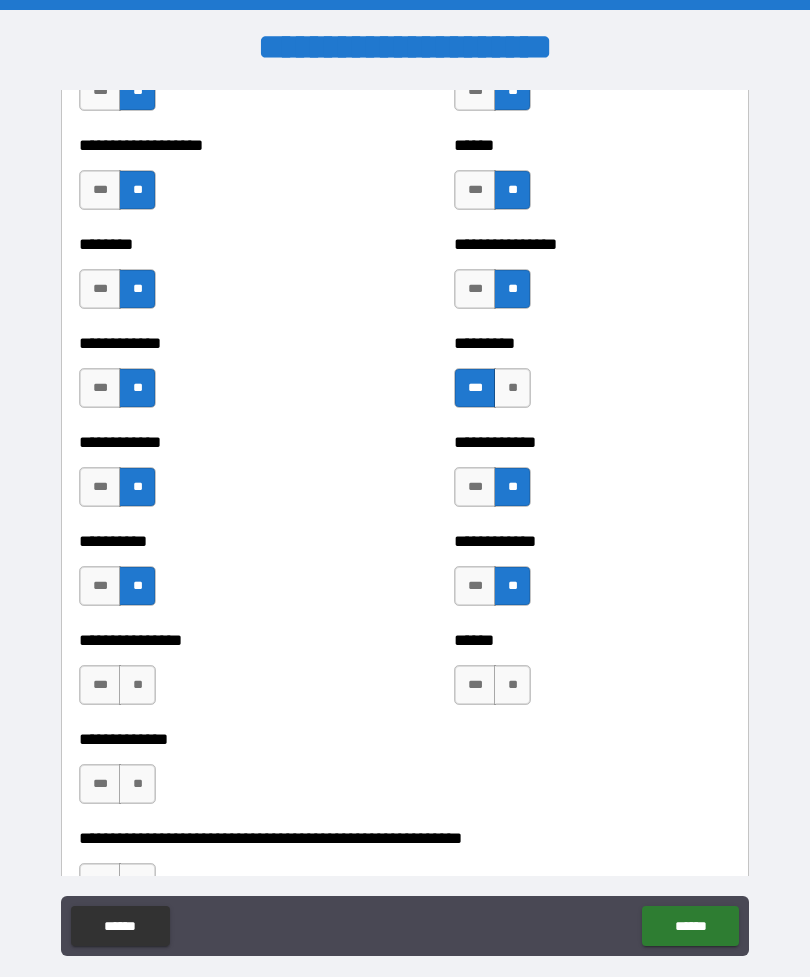 click on "**" at bounding box center [137, 685] 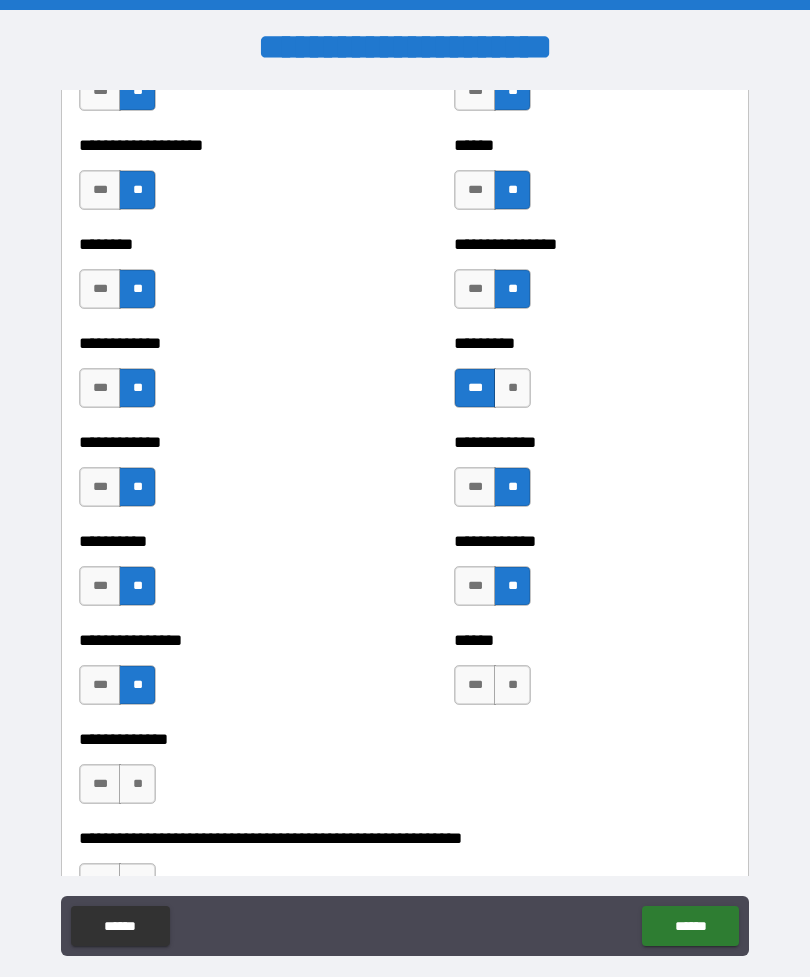click on "**" at bounding box center (512, 685) 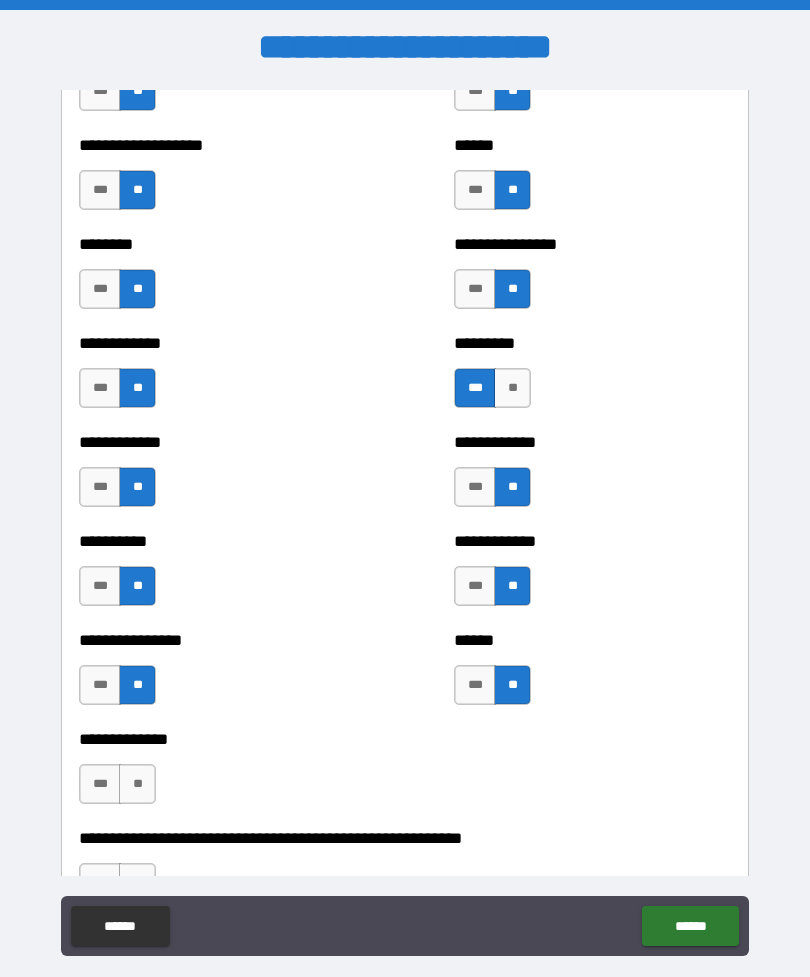 click on "**" at bounding box center (137, 784) 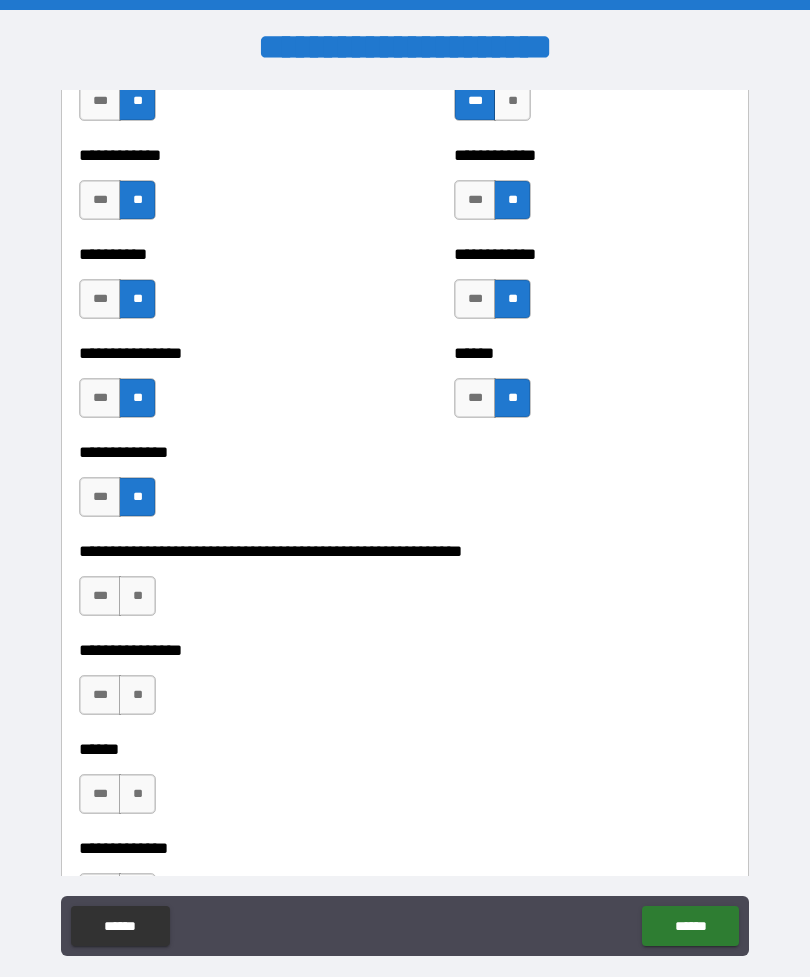 scroll, scrollTop: 2274, scrollLeft: 0, axis: vertical 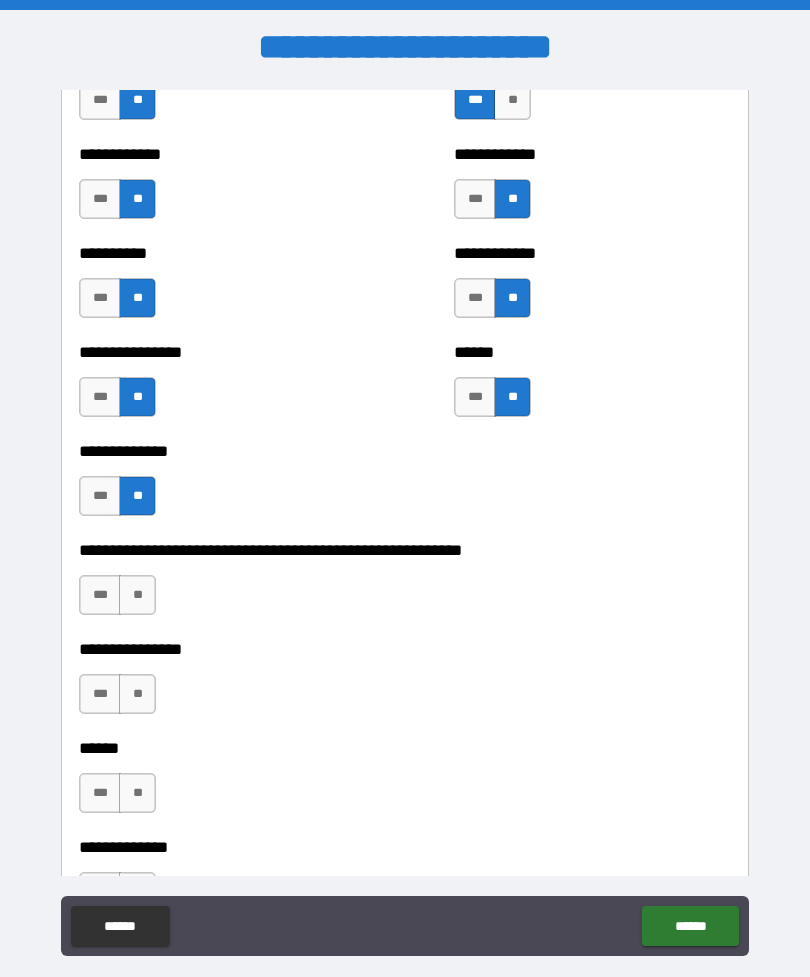 click on "**" at bounding box center (137, 595) 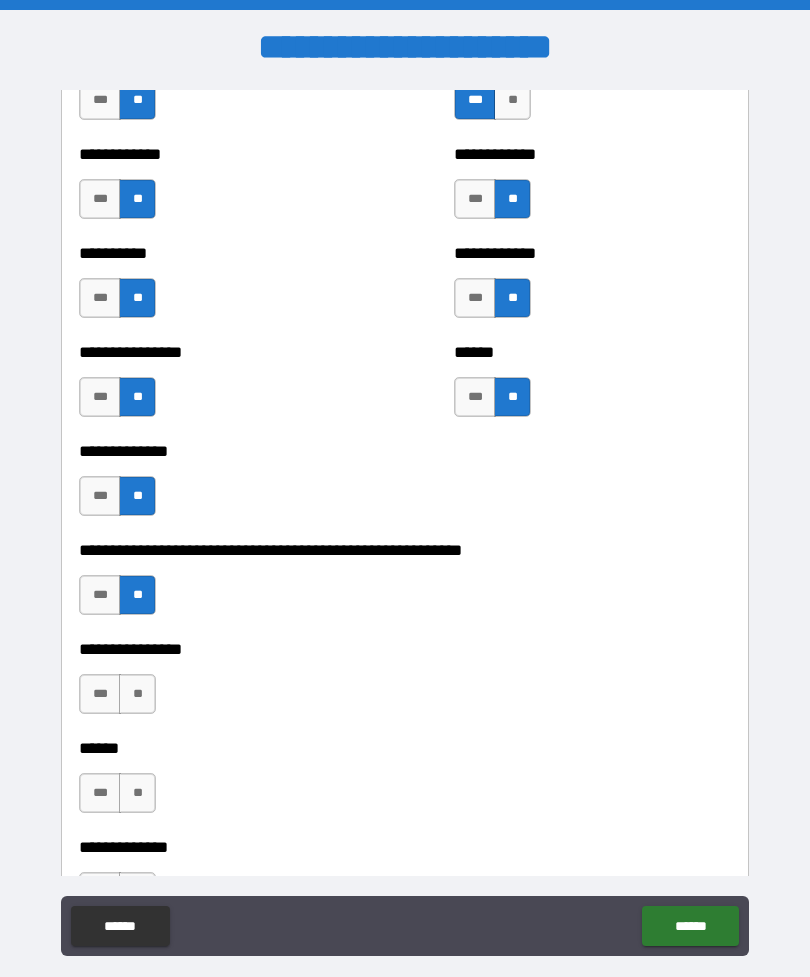 click on "**" at bounding box center (137, 694) 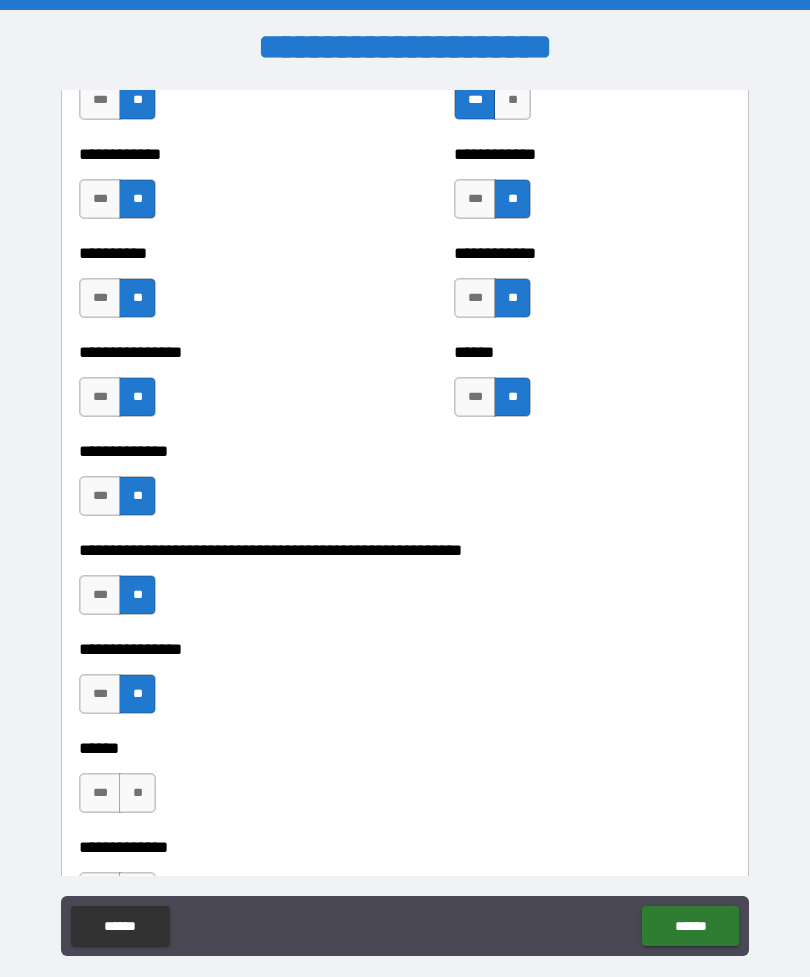 click on "**" at bounding box center [137, 793] 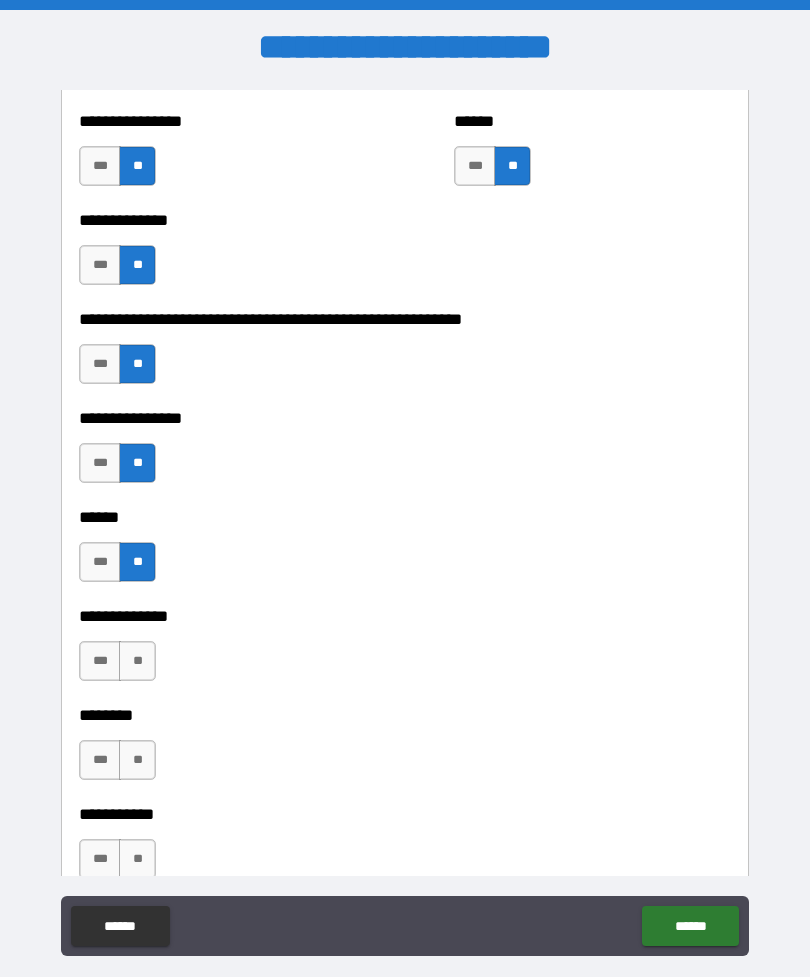 scroll, scrollTop: 2506, scrollLeft: 0, axis: vertical 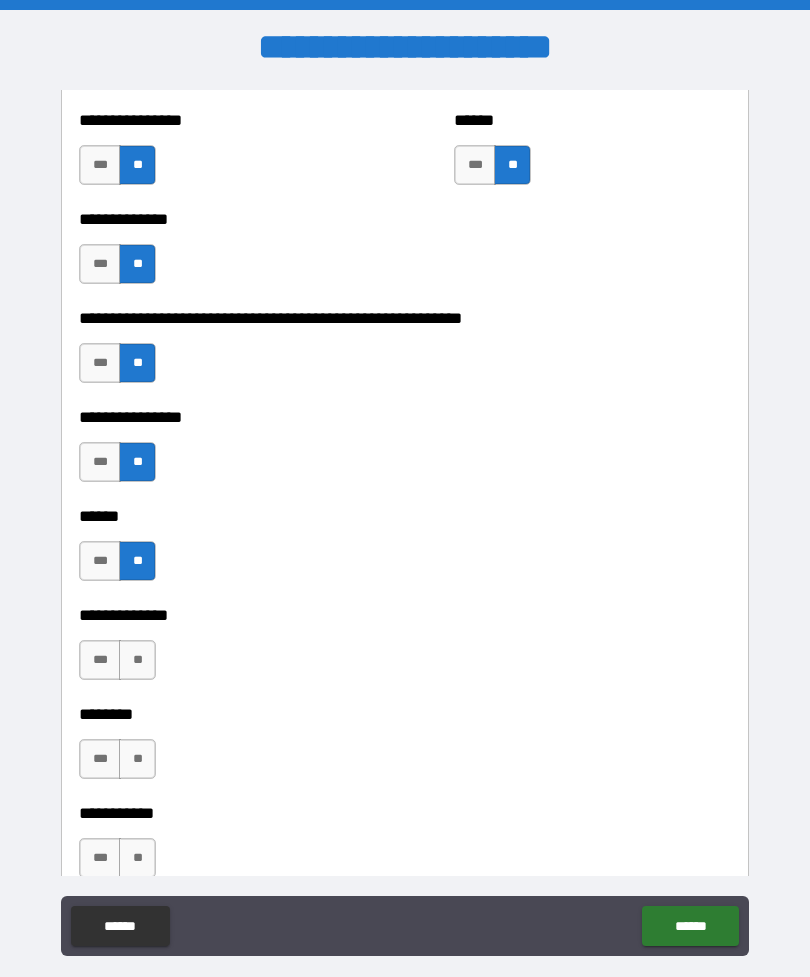 click on "***" at bounding box center (100, 660) 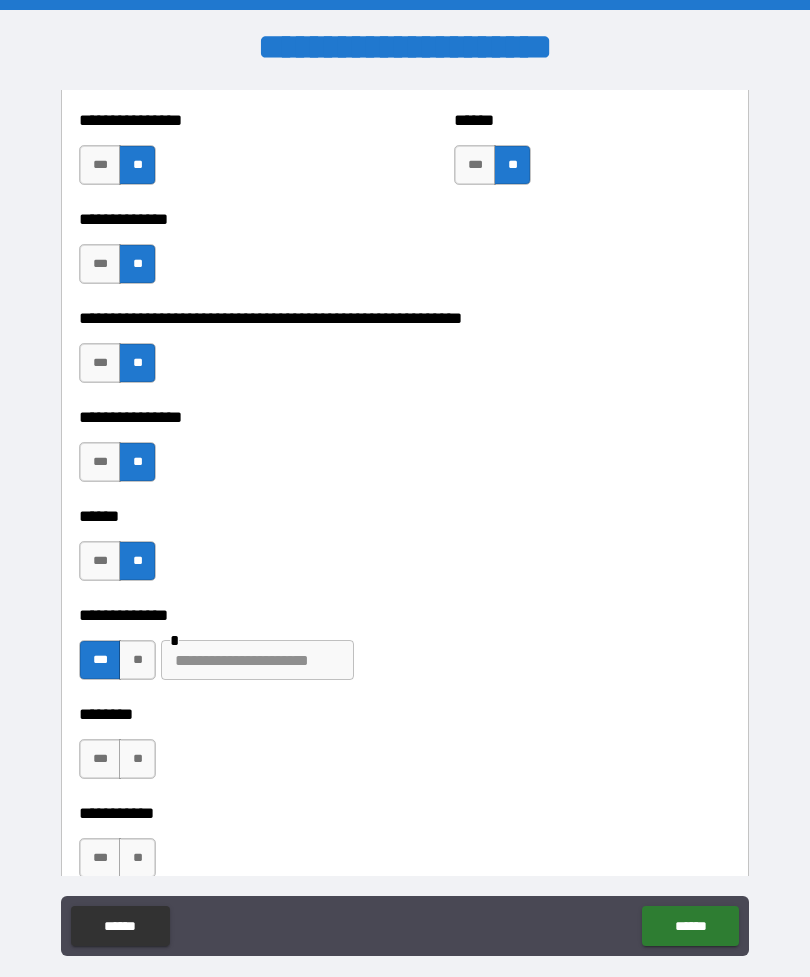 click on "**" at bounding box center [137, 660] 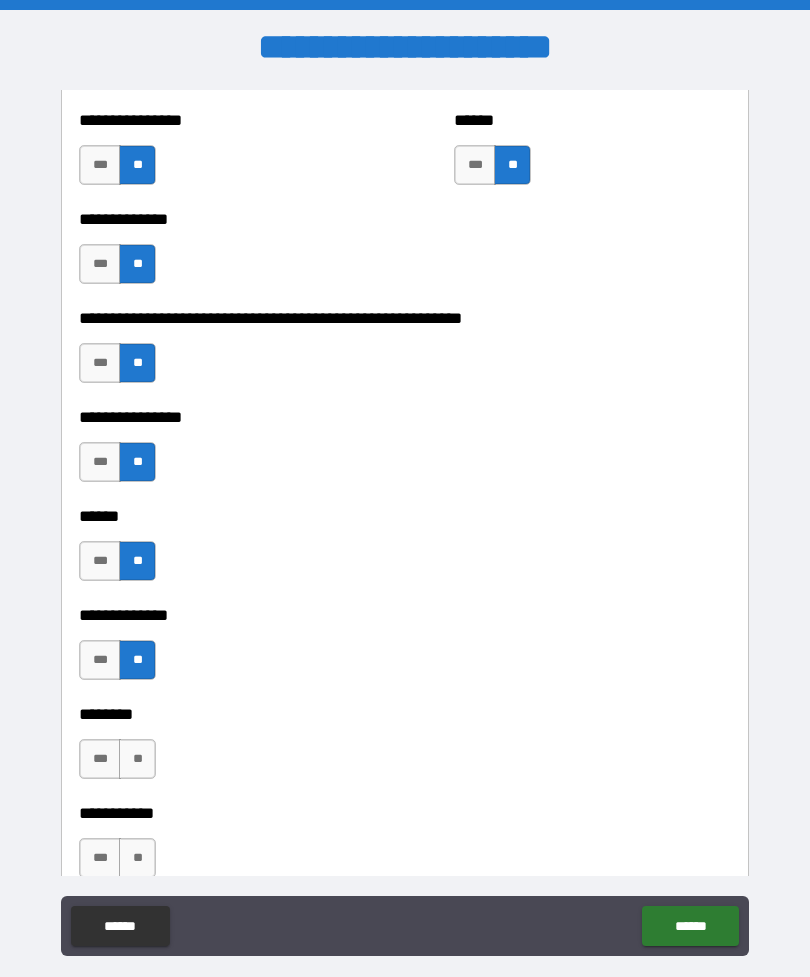 click on "***" at bounding box center (100, 759) 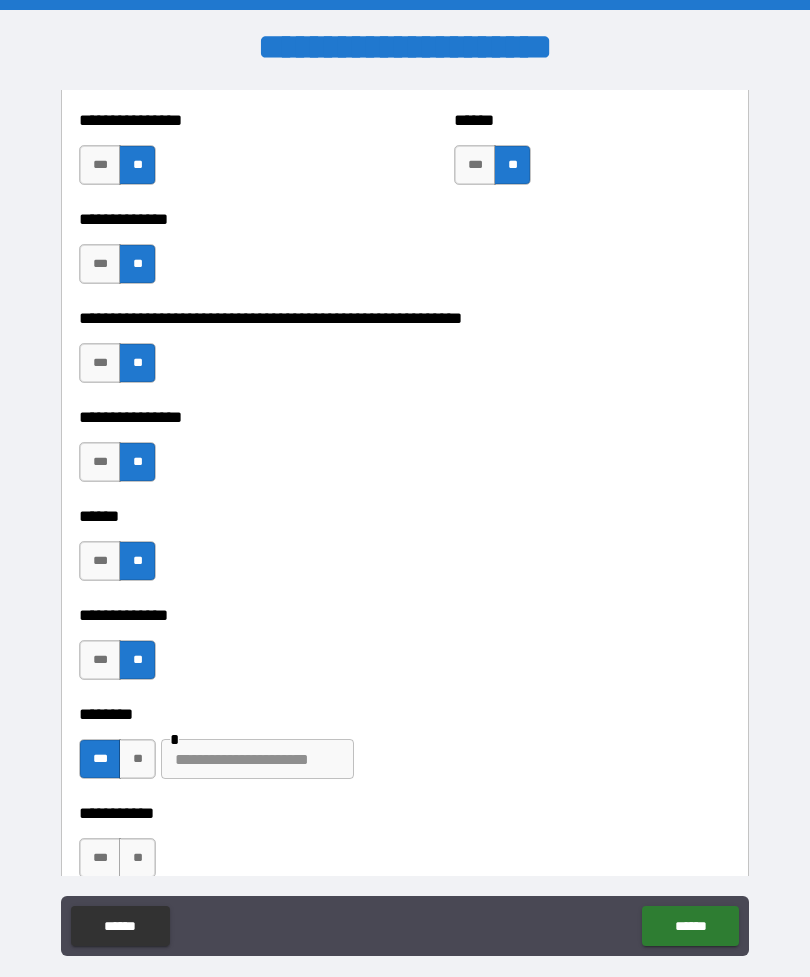 click at bounding box center [257, 759] 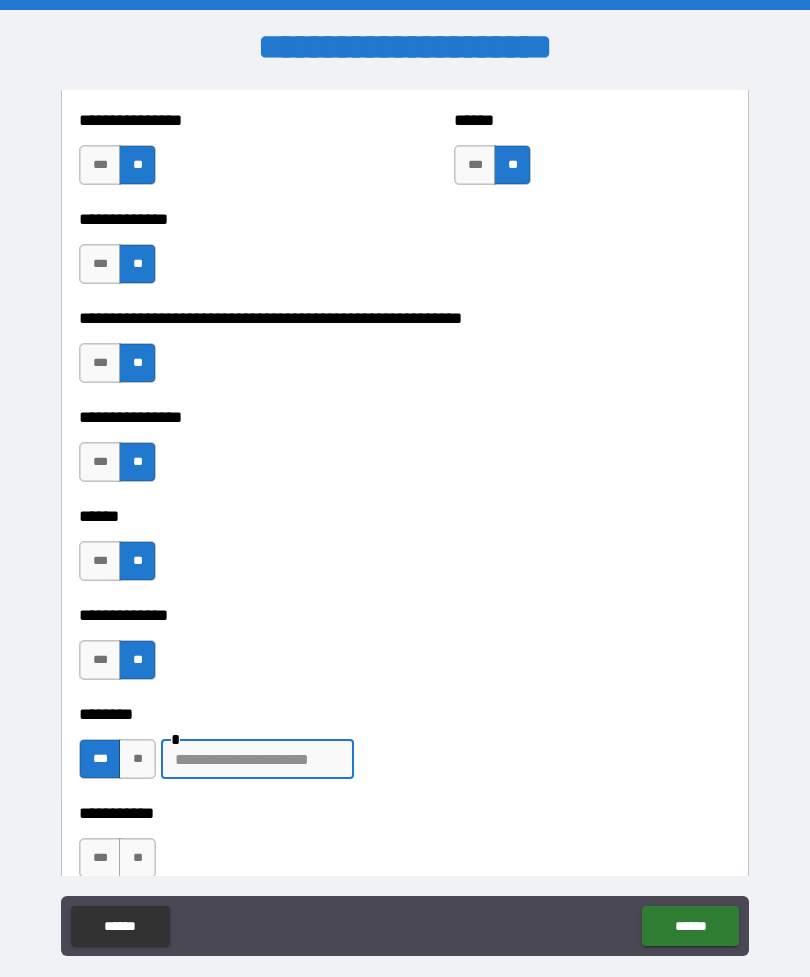 scroll, scrollTop: 64, scrollLeft: 0, axis: vertical 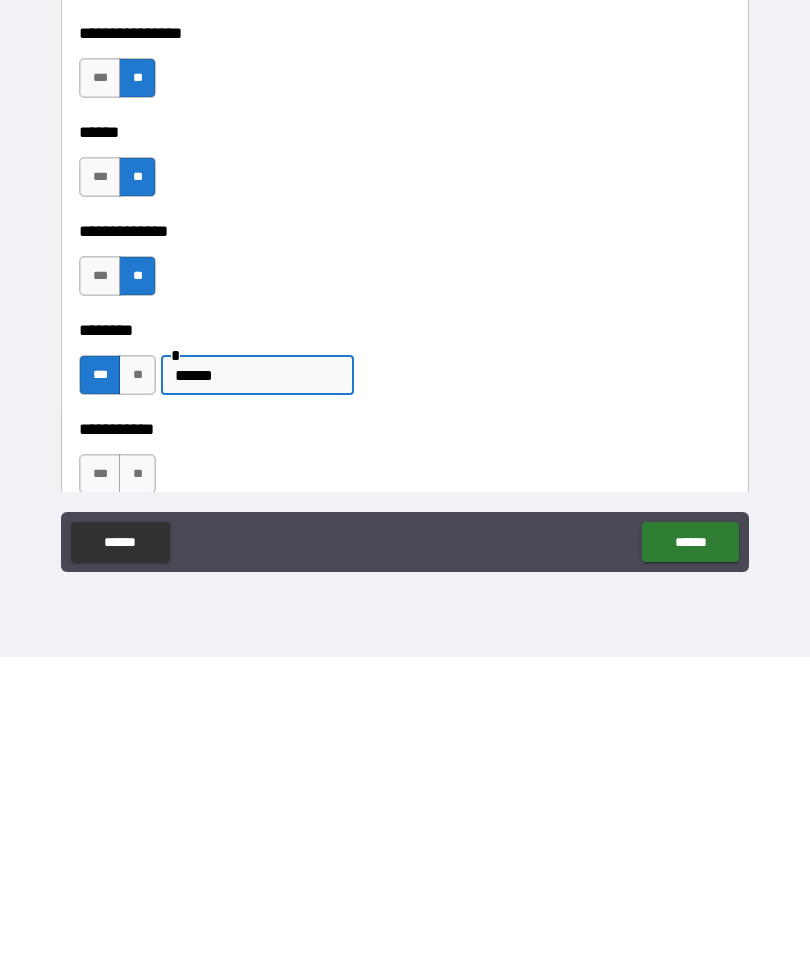 type on "******" 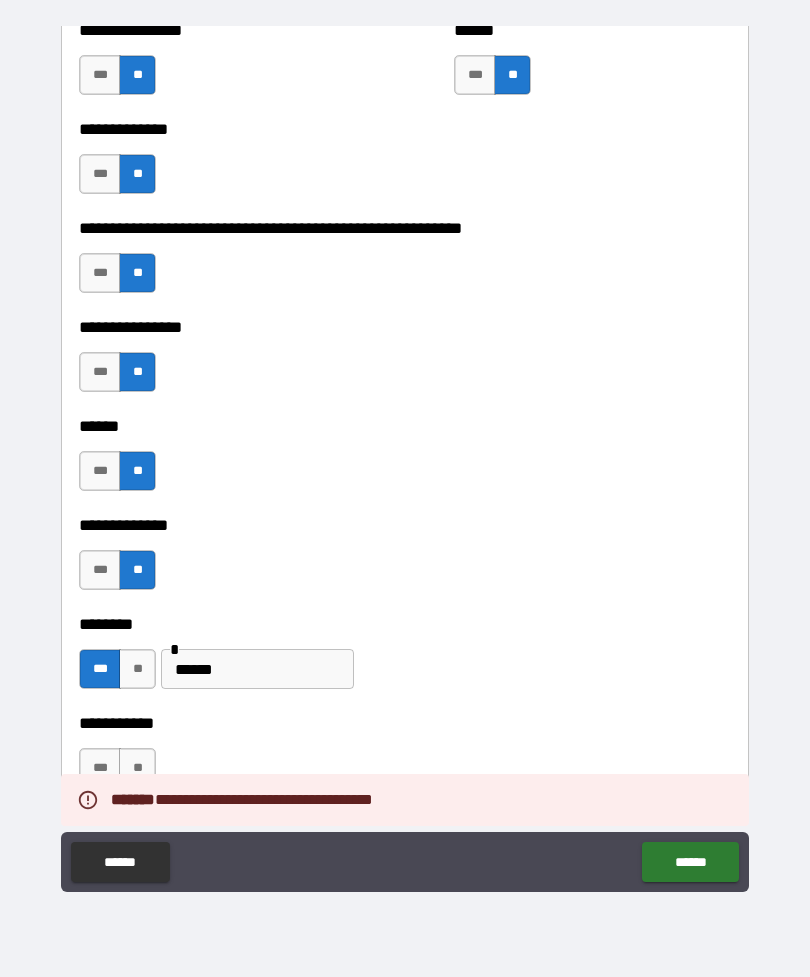 scroll, scrollTop: 2531, scrollLeft: 0, axis: vertical 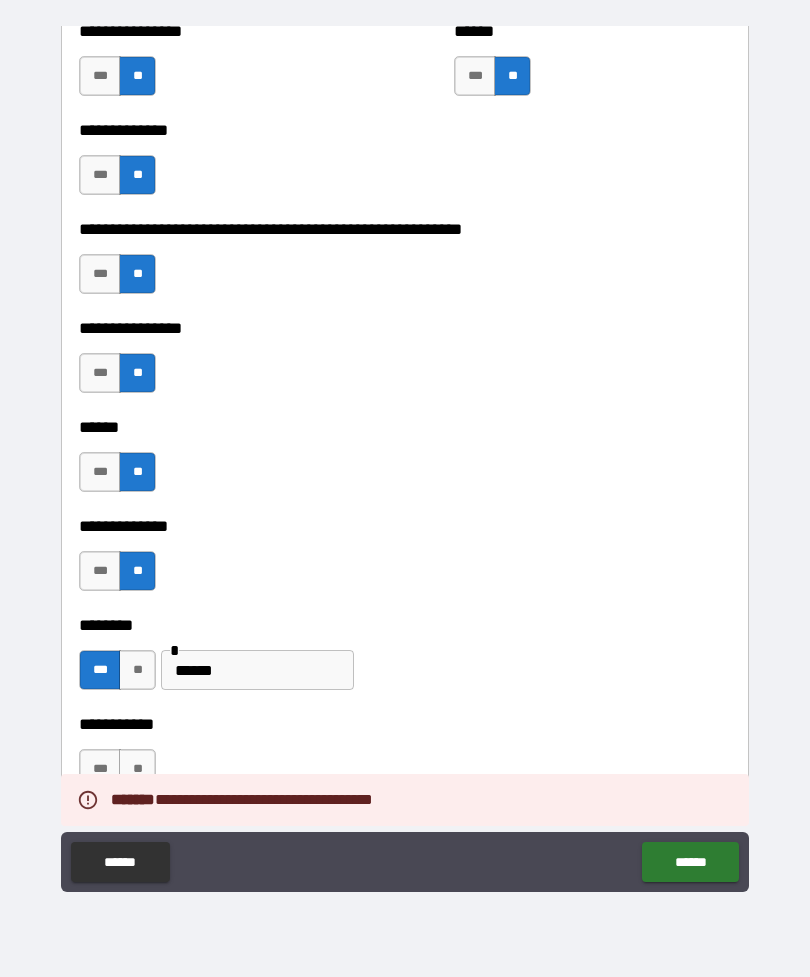 click on "******" at bounding box center (257, 670) 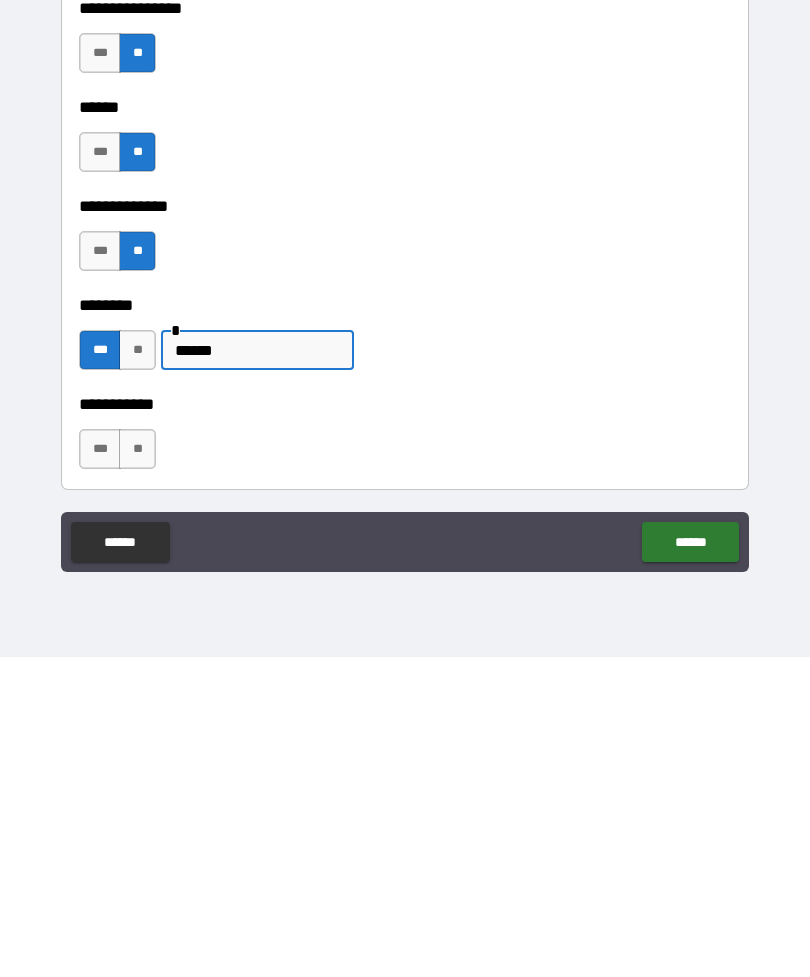 click on "******" at bounding box center (690, 862) 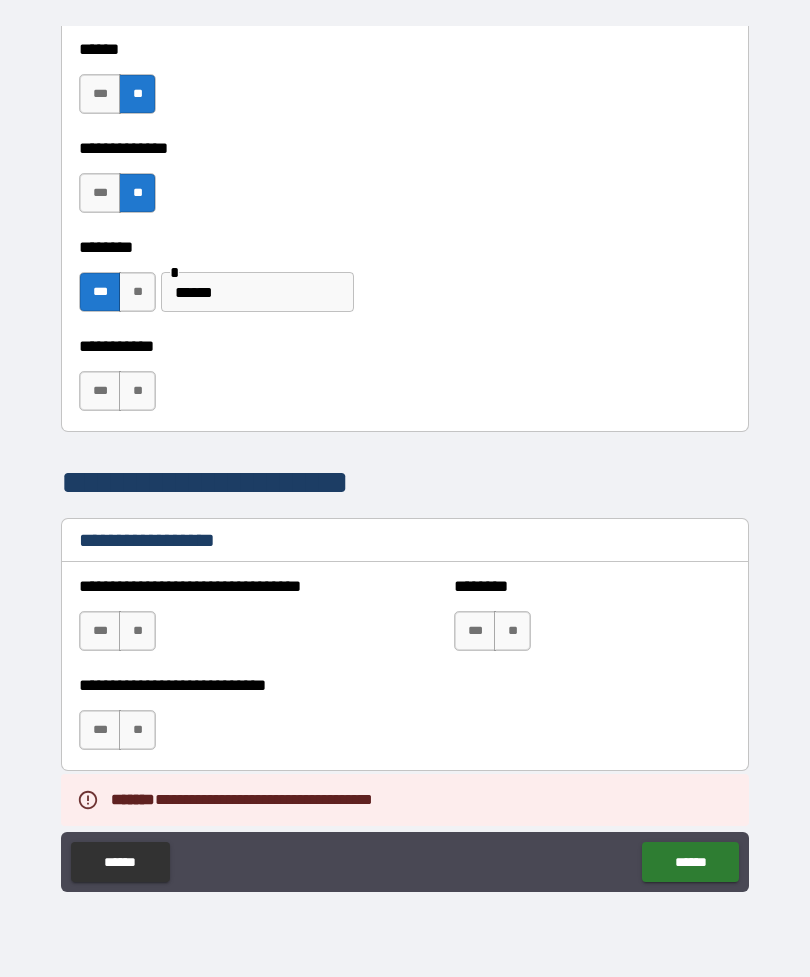 scroll, scrollTop: 2911, scrollLeft: 0, axis: vertical 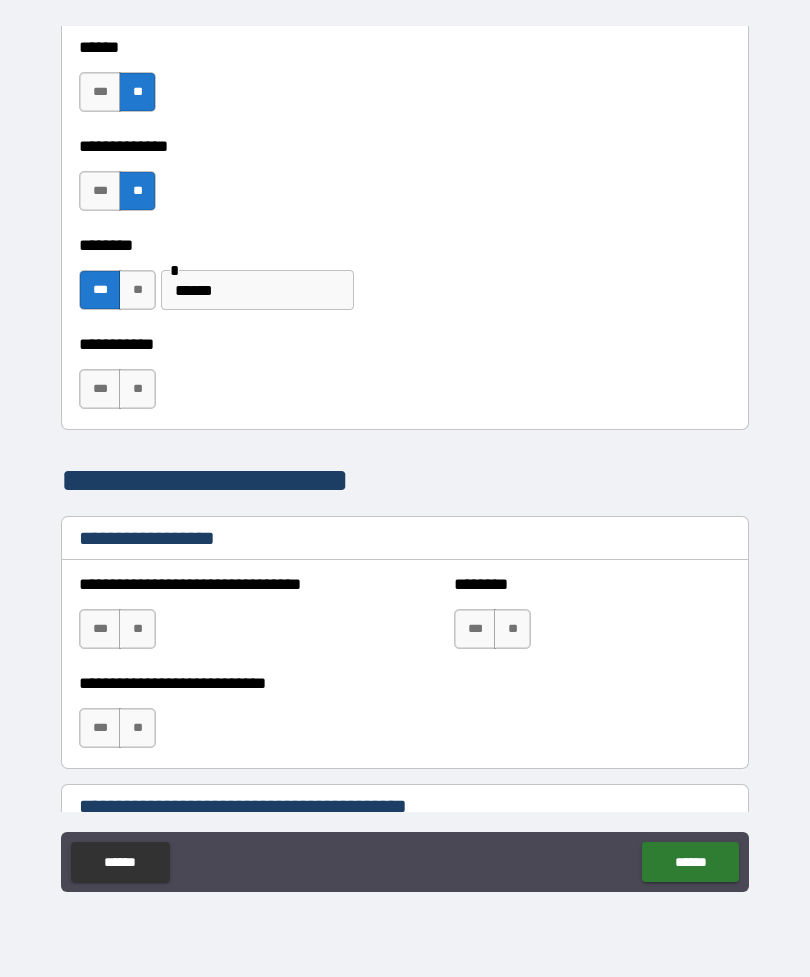 click on "**" at bounding box center [137, 389] 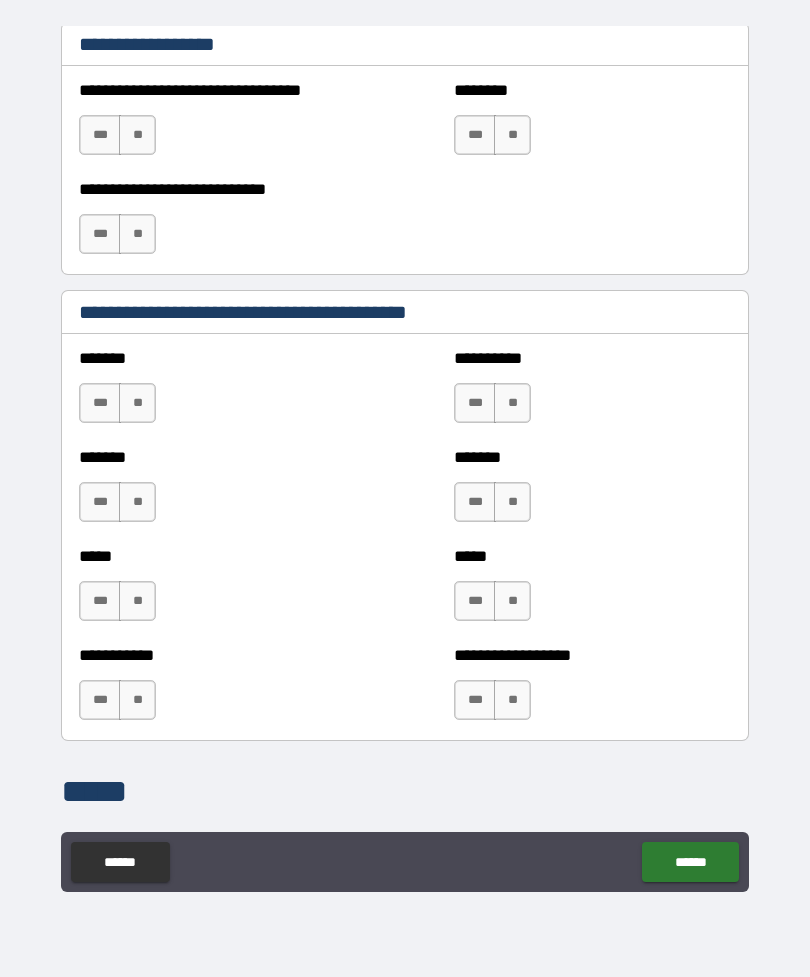 scroll, scrollTop: 3406, scrollLeft: 0, axis: vertical 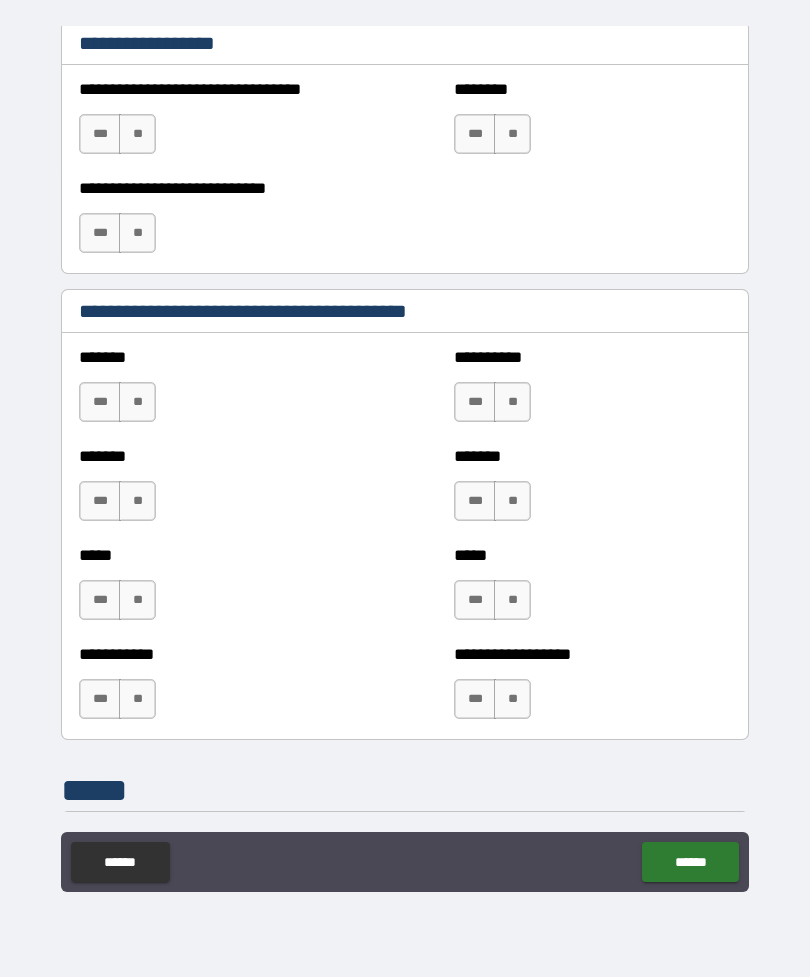click on "**" at bounding box center [137, 402] 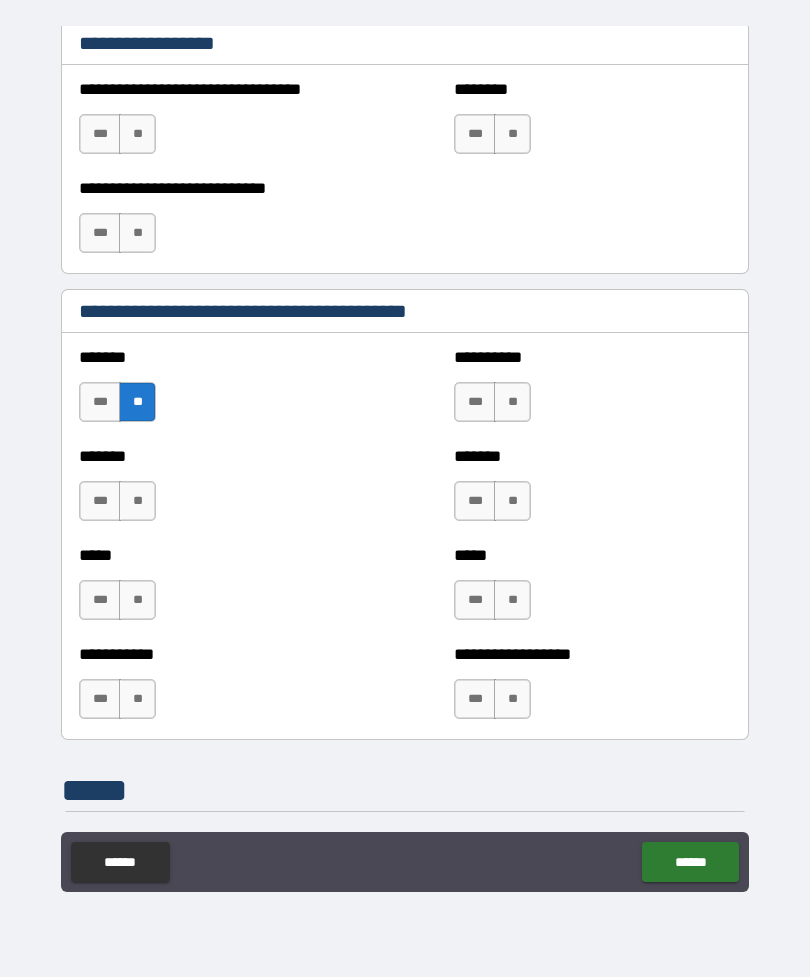 click on "**" at bounding box center (137, 501) 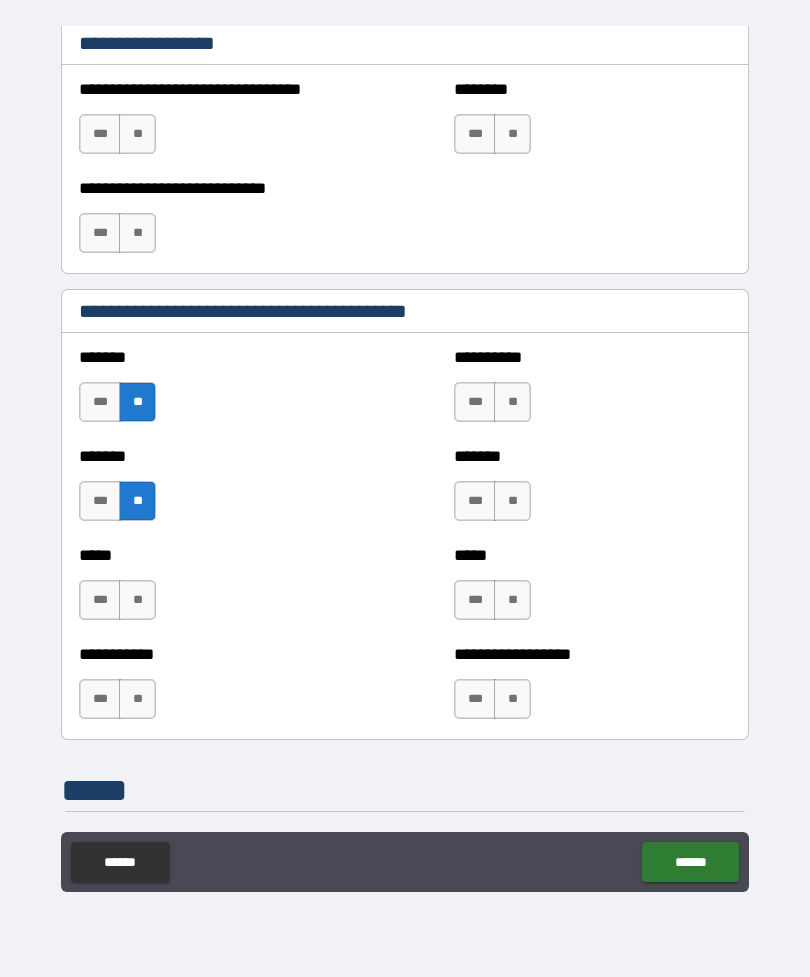 click on "**" at bounding box center [137, 600] 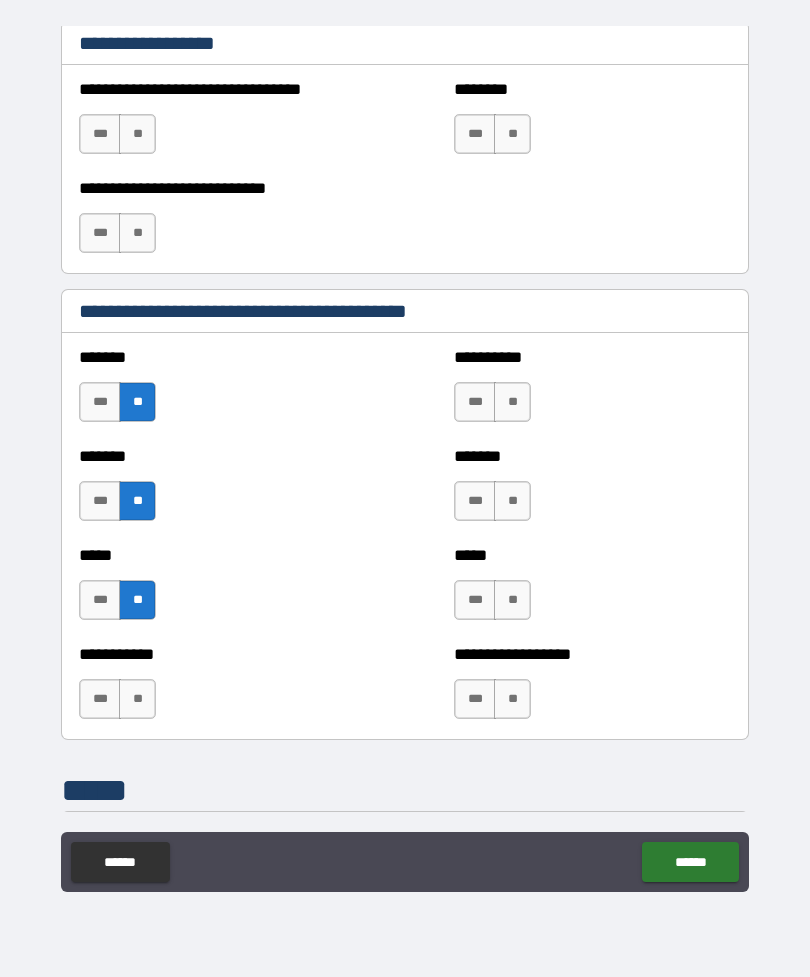 click on "**" at bounding box center (137, 699) 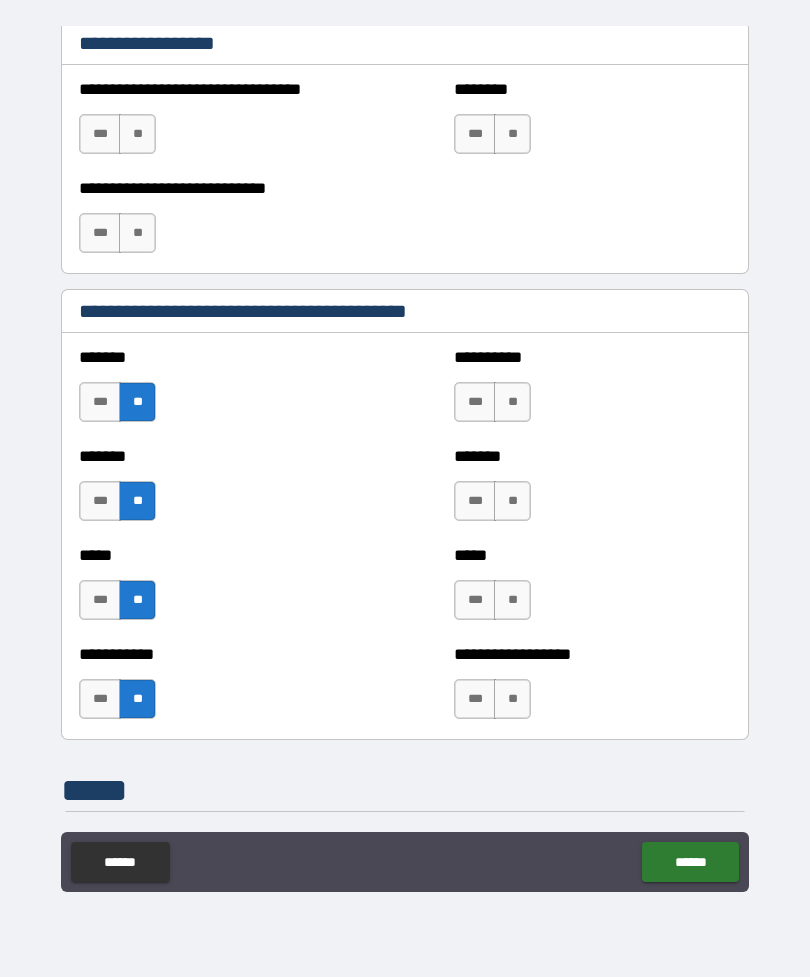 click on "**" at bounding box center [512, 699] 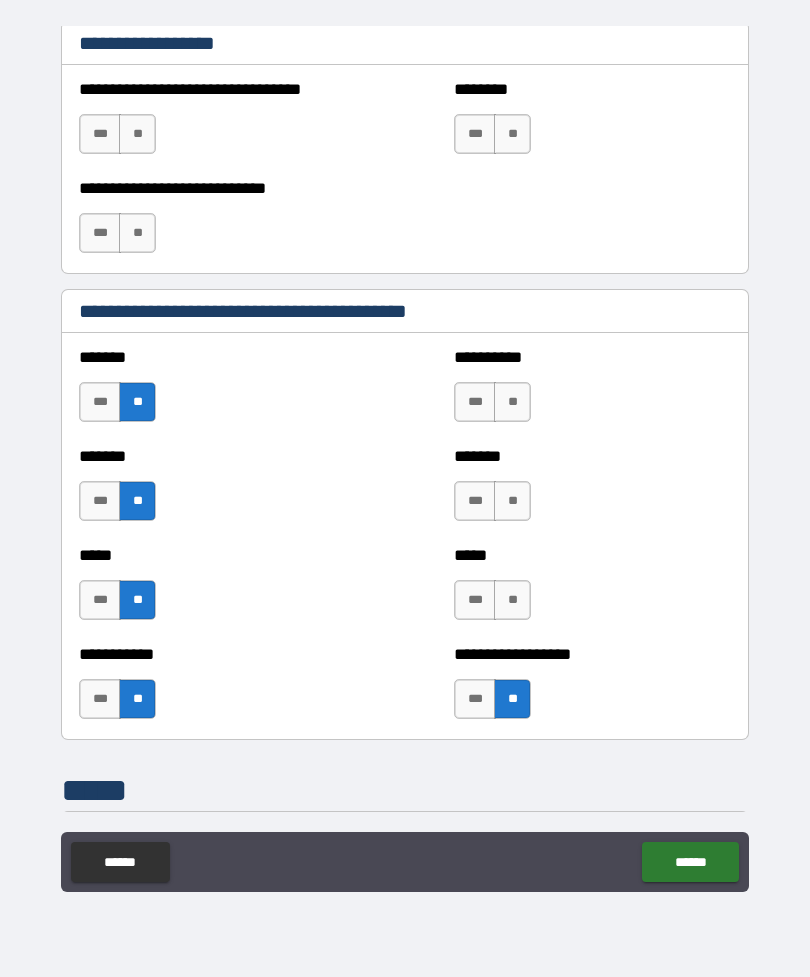 click on "**" at bounding box center [512, 600] 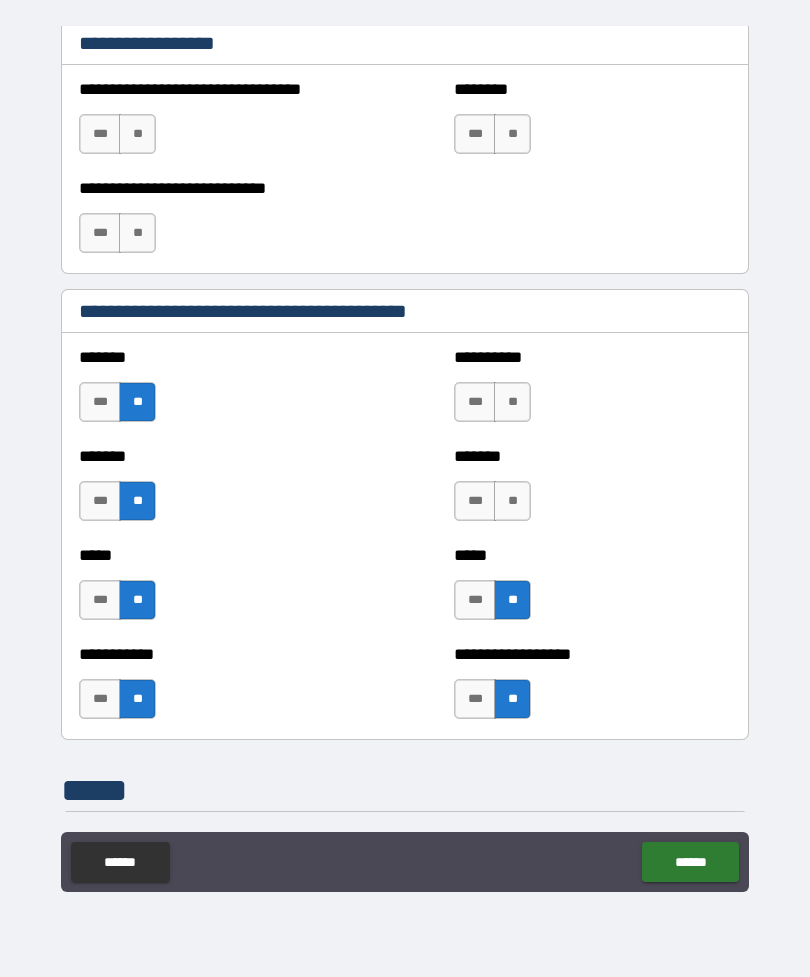 click on "**" at bounding box center [512, 501] 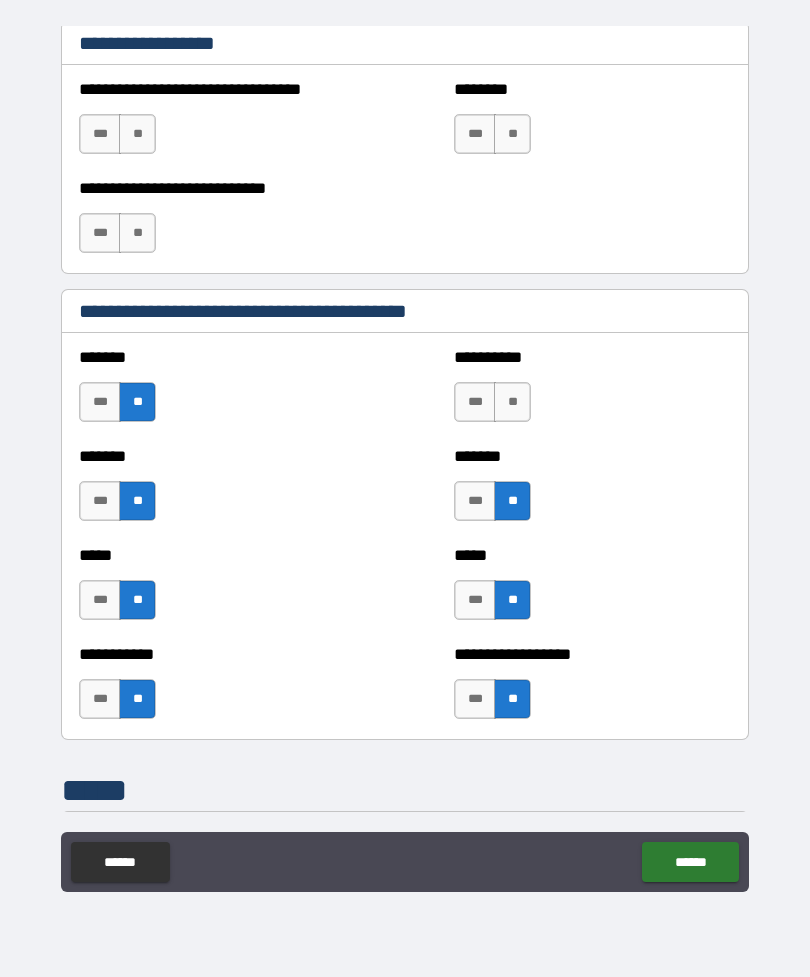 click on "**" at bounding box center (512, 402) 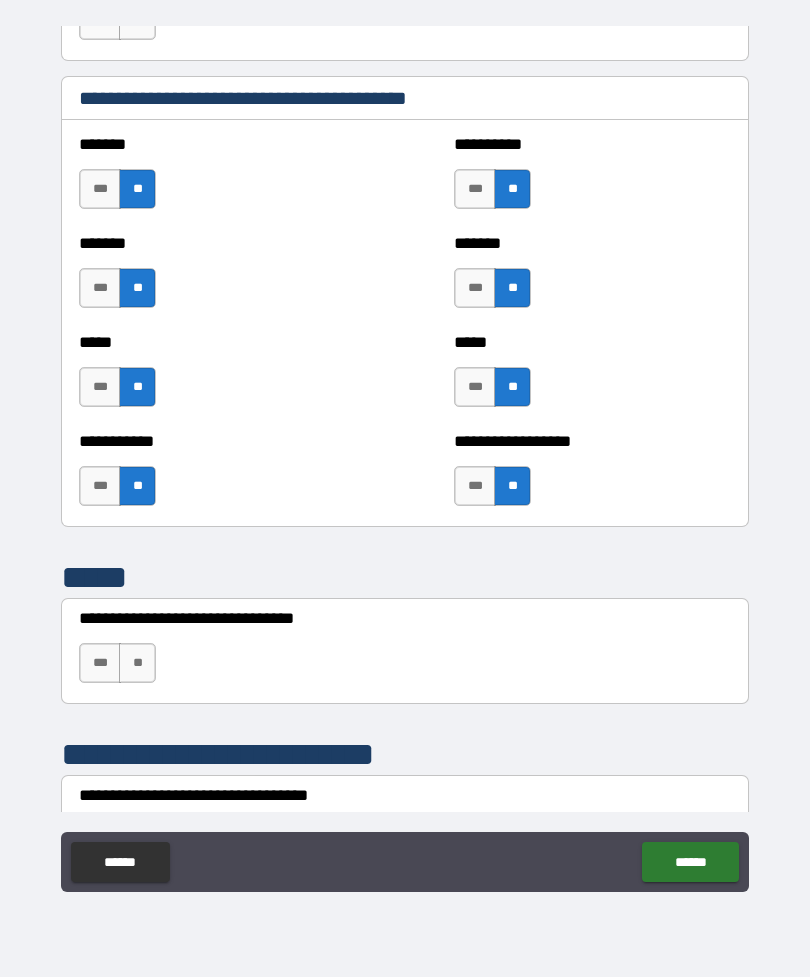 scroll, scrollTop: 3626, scrollLeft: 0, axis: vertical 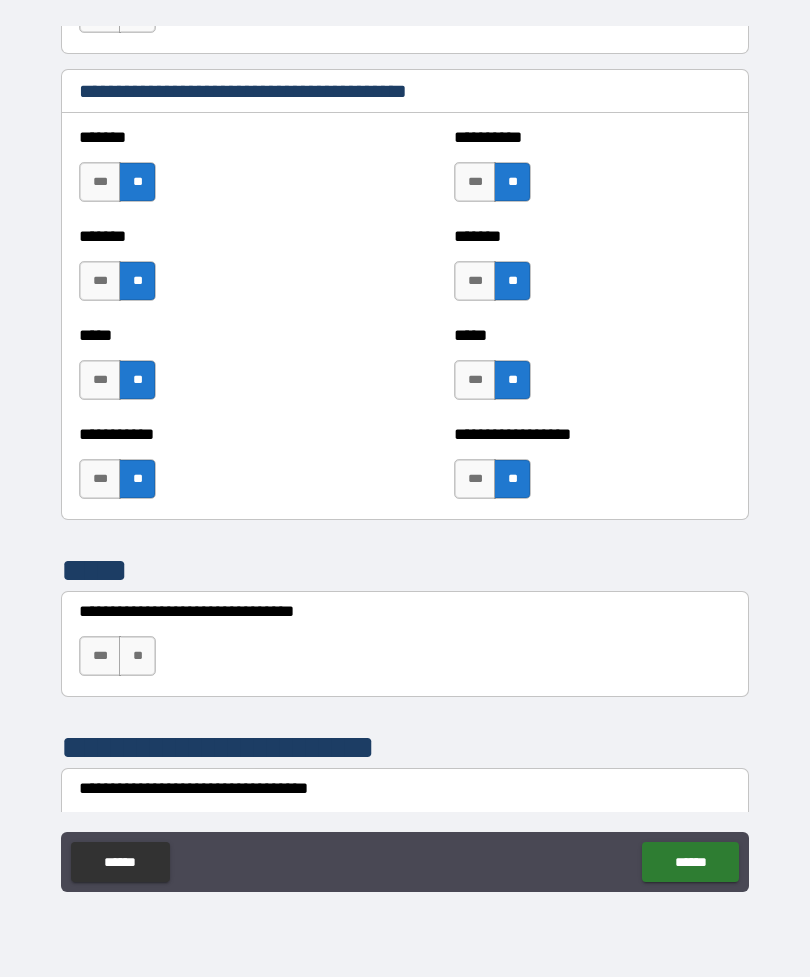 click on "**" at bounding box center (137, 656) 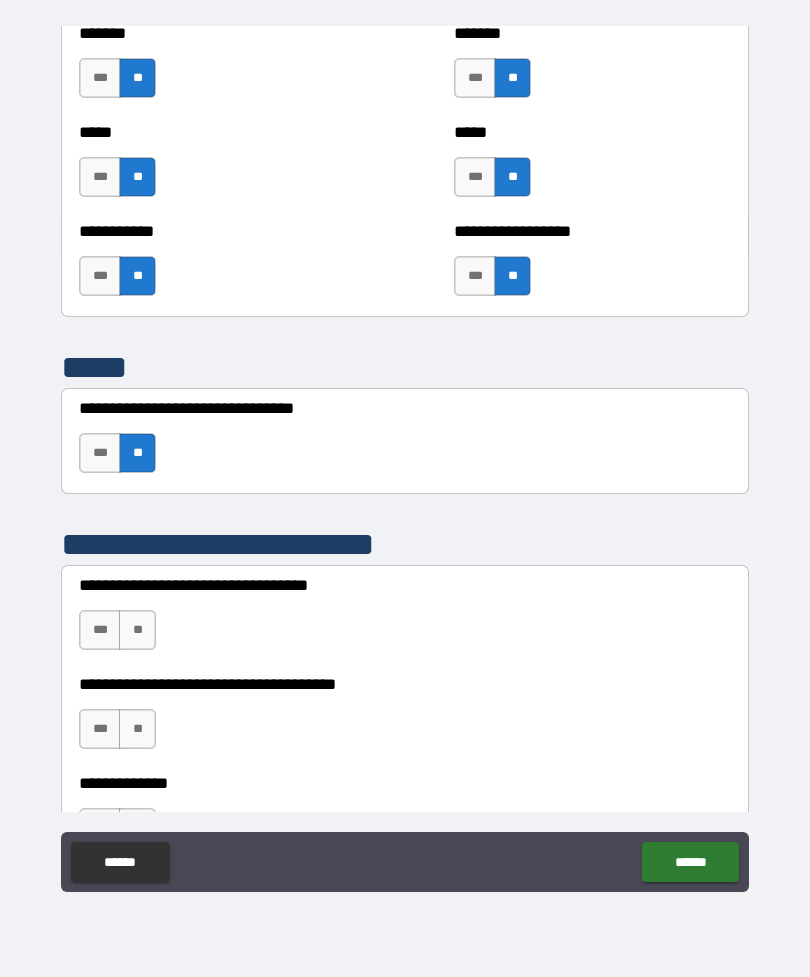 scroll, scrollTop: 3835, scrollLeft: 0, axis: vertical 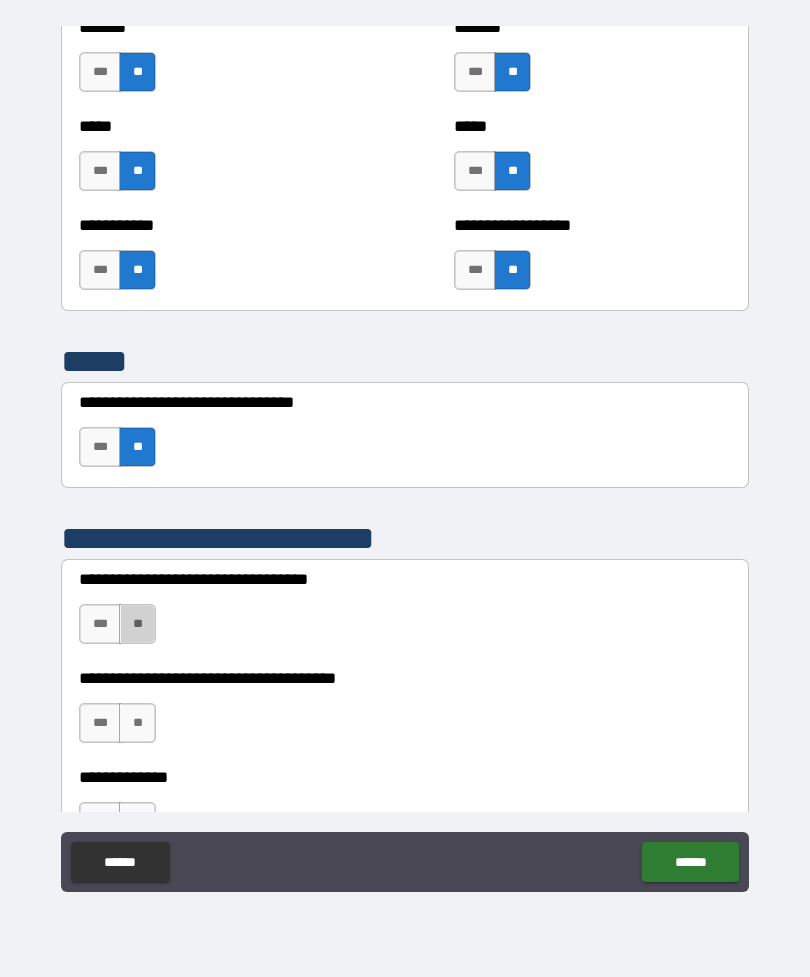 click on "**" at bounding box center (137, 624) 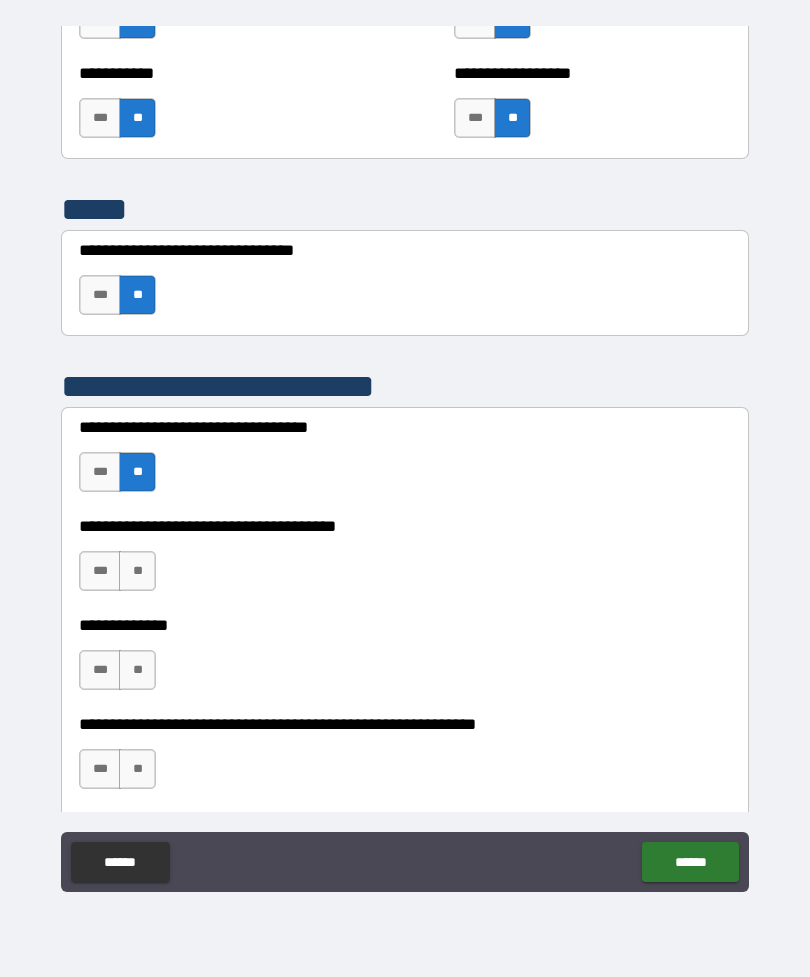 scroll, scrollTop: 3989, scrollLeft: 0, axis: vertical 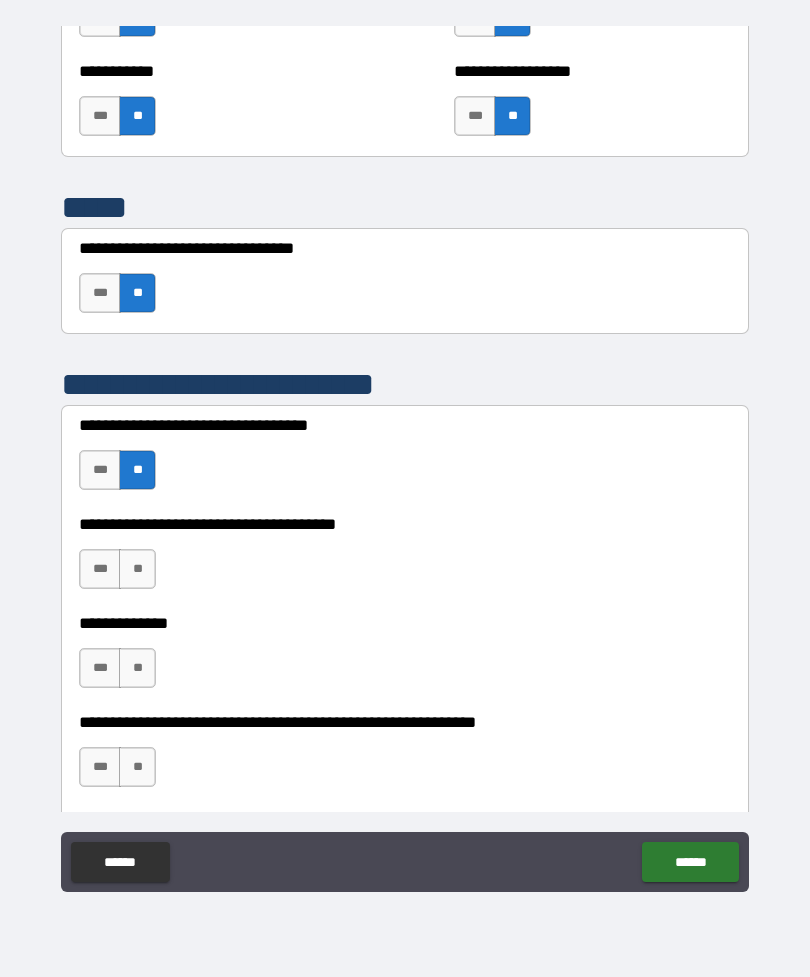 click on "**" at bounding box center [137, 569] 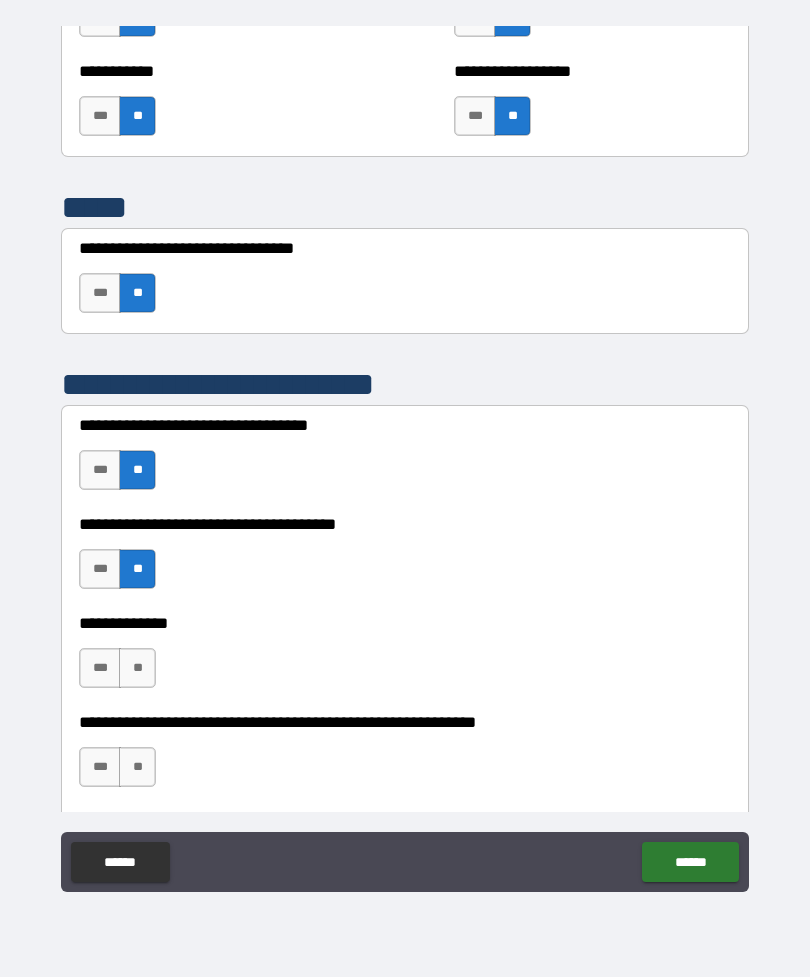 click on "**" at bounding box center (137, 668) 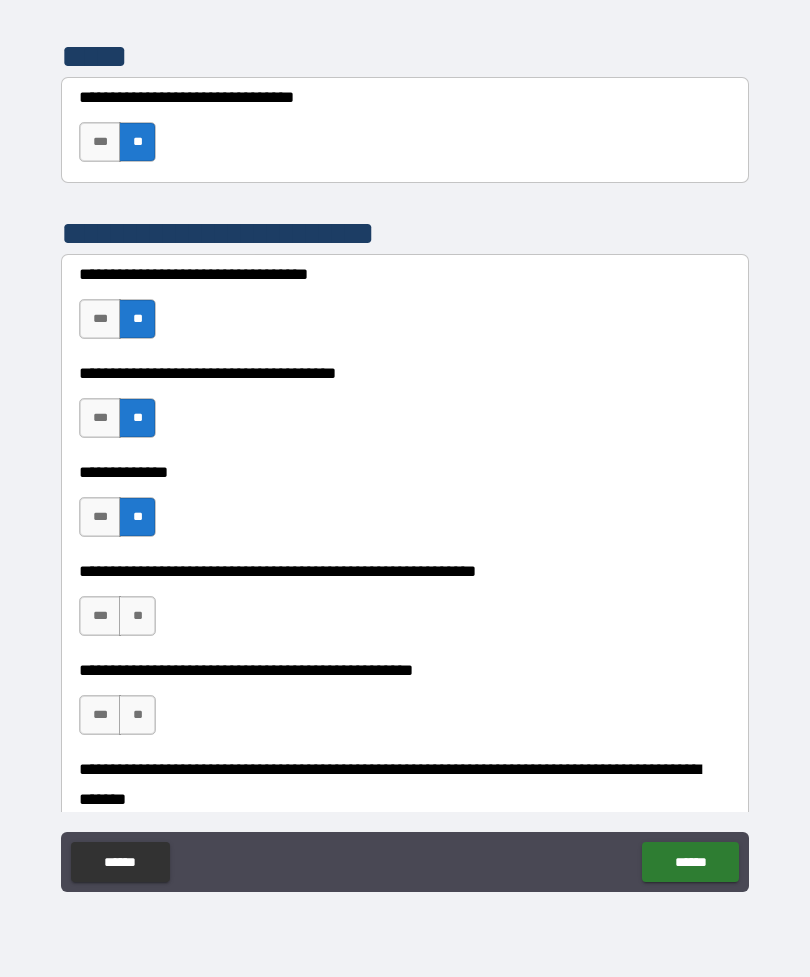 scroll, scrollTop: 4143, scrollLeft: 0, axis: vertical 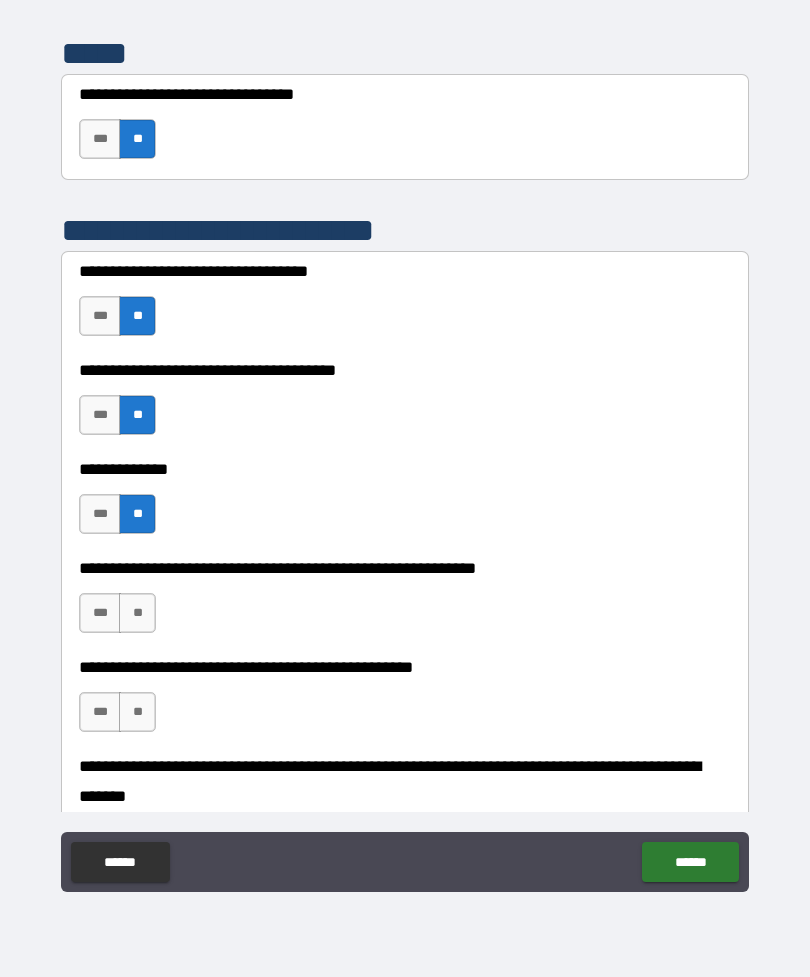 click on "***" at bounding box center (100, 613) 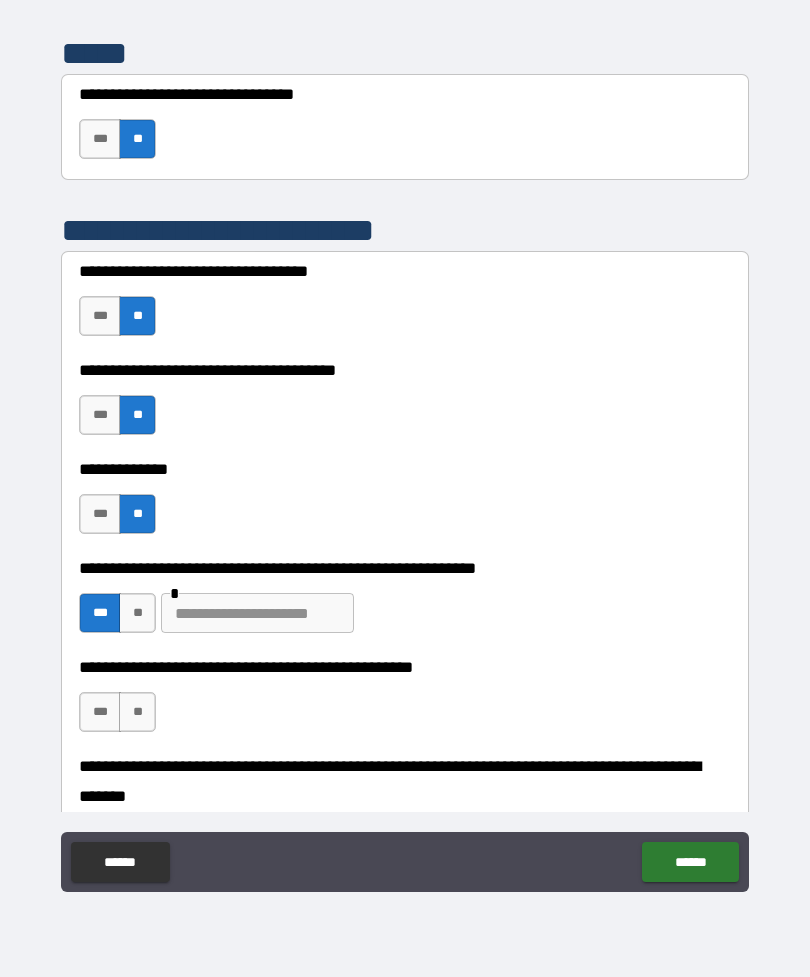 click at bounding box center [257, 613] 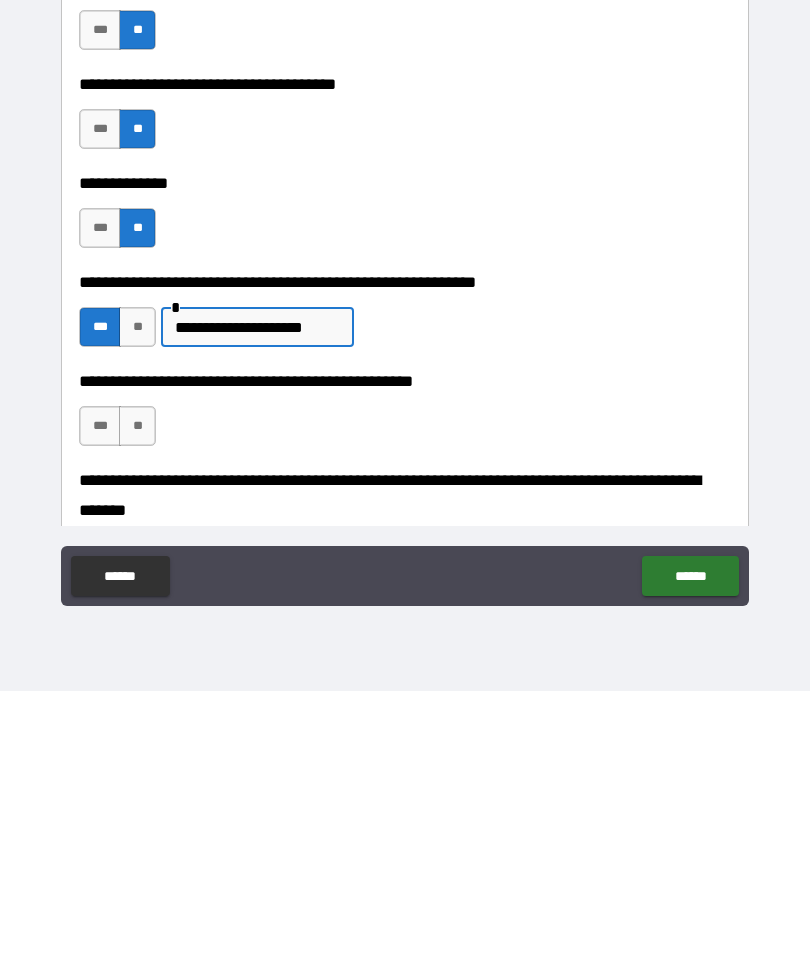 type on "**********" 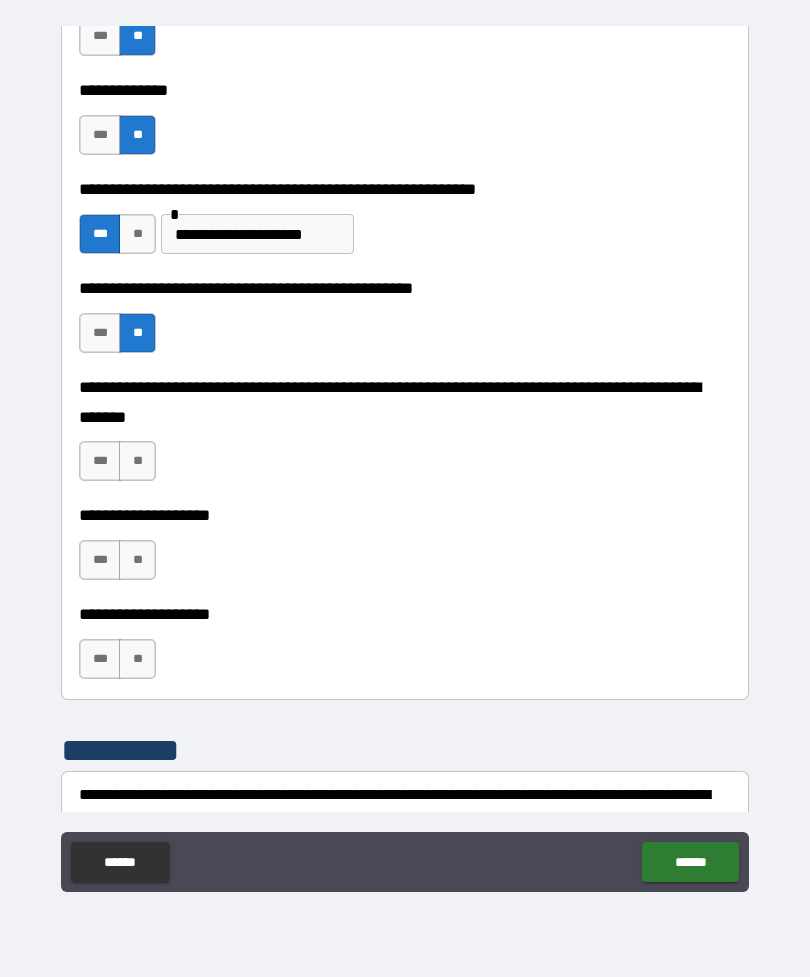scroll, scrollTop: 4523, scrollLeft: 0, axis: vertical 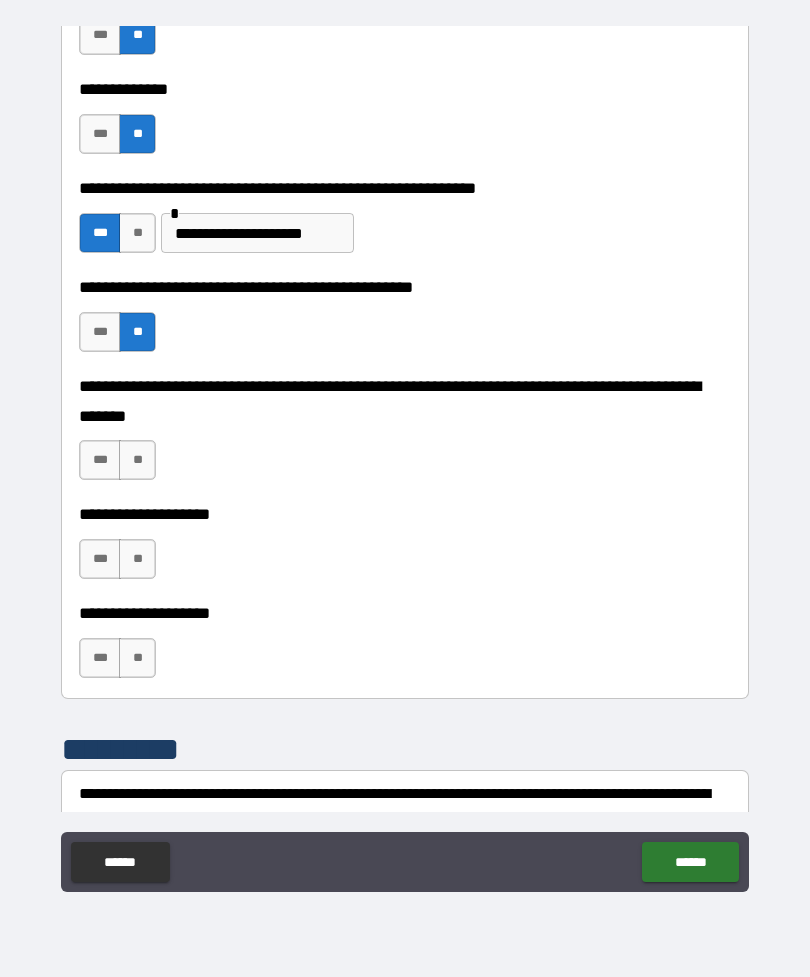 click on "**" at bounding box center (137, 460) 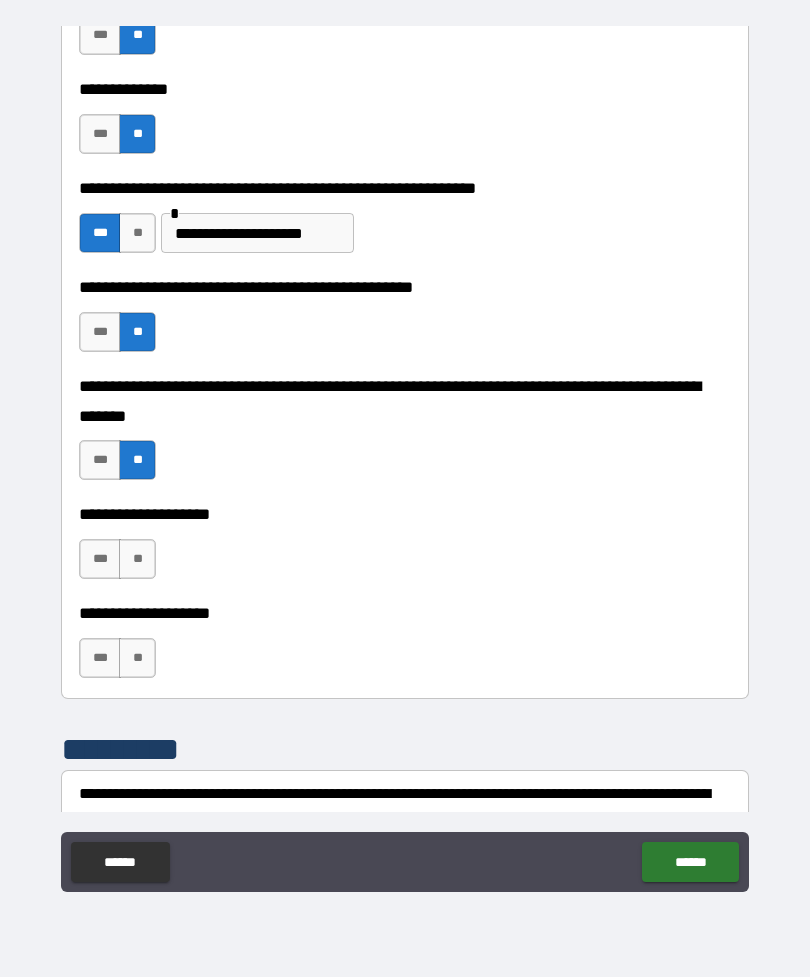 click on "**" at bounding box center [137, 559] 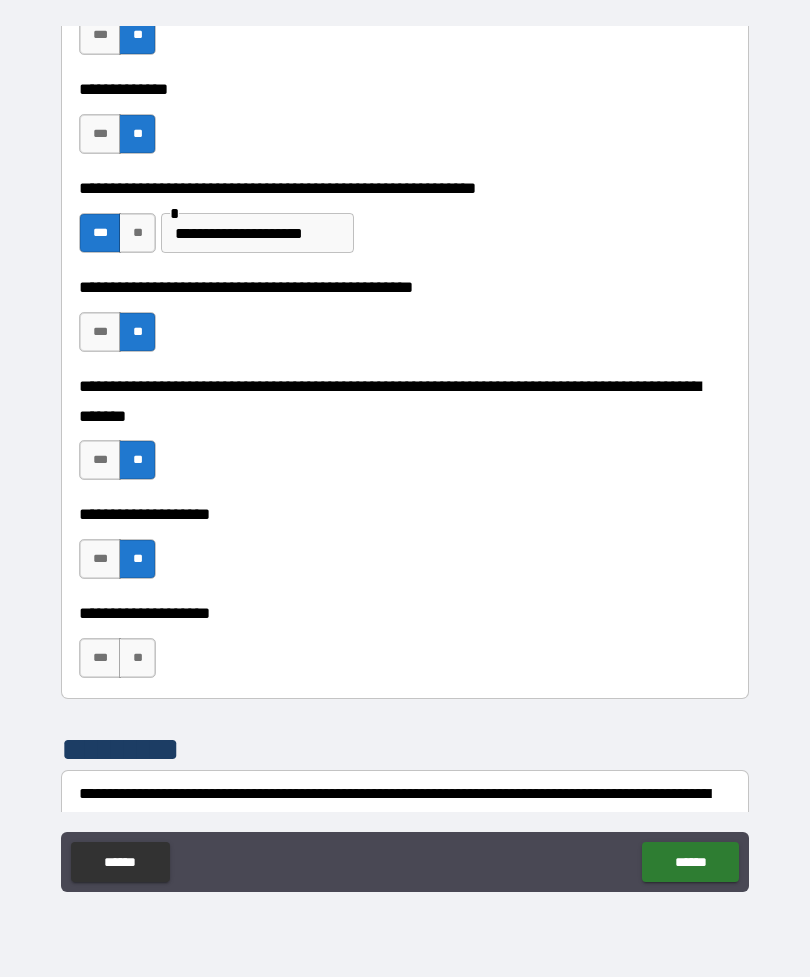 click on "**" at bounding box center (137, 658) 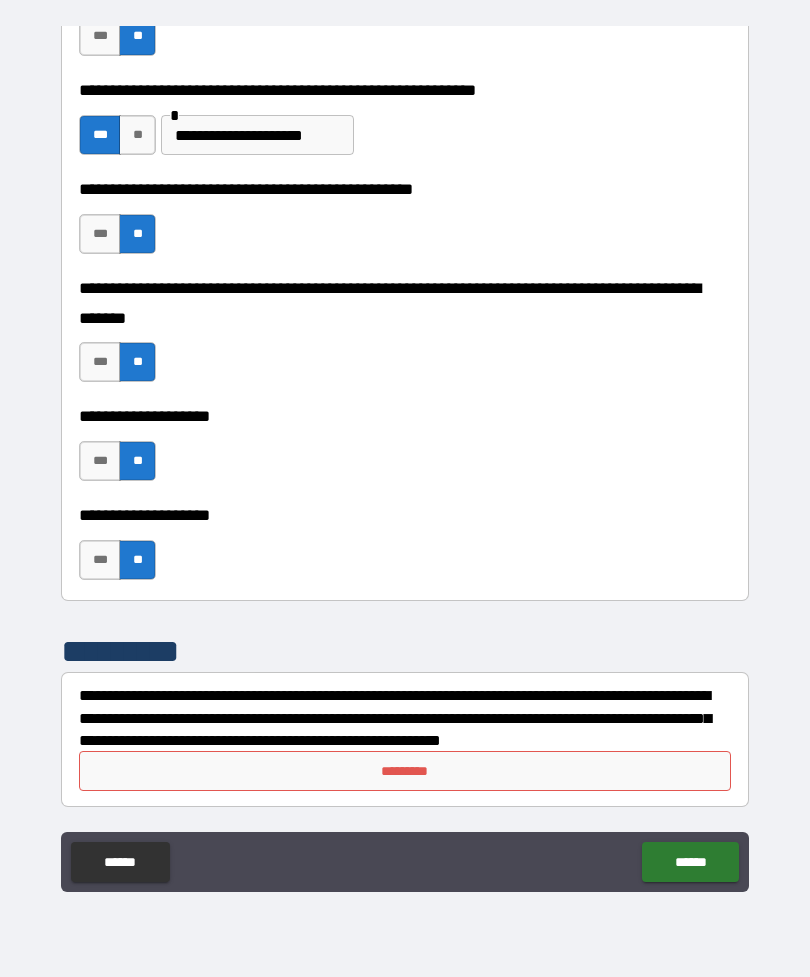 scroll, scrollTop: 4621, scrollLeft: 0, axis: vertical 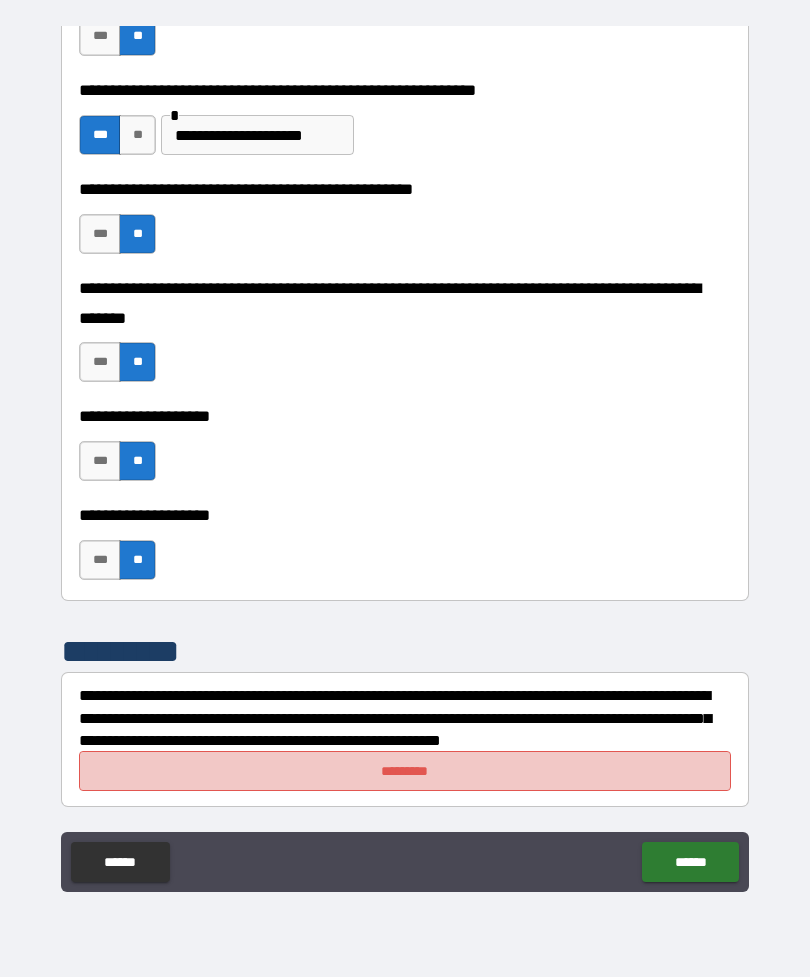 click on "*********" at bounding box center (405, 771) 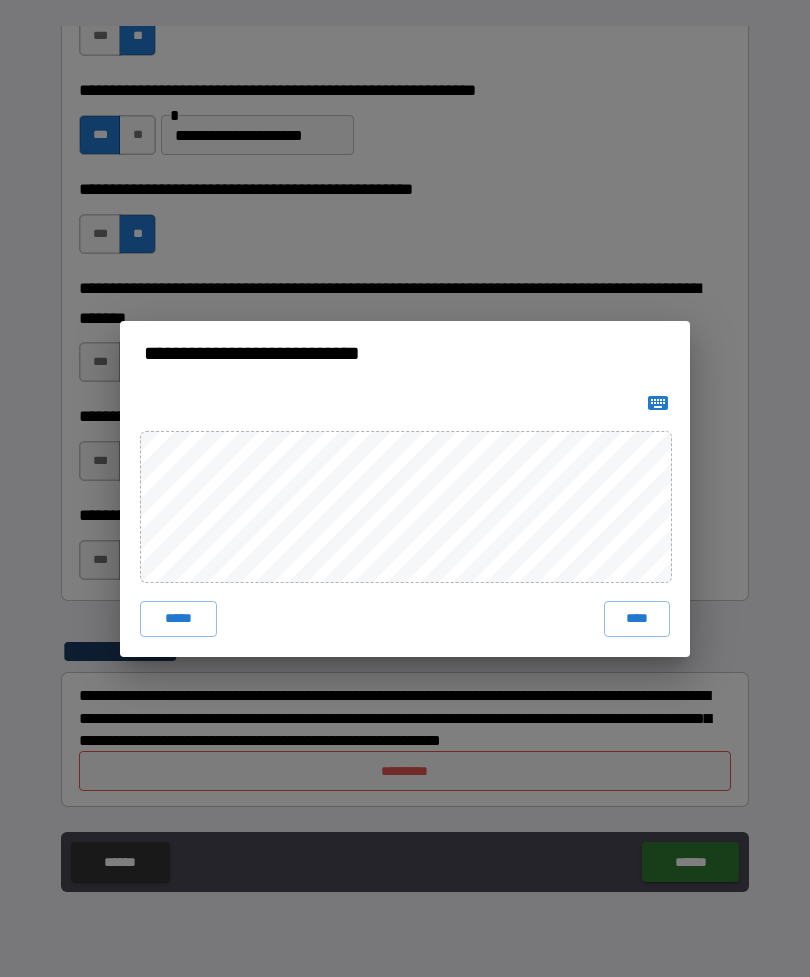 click on "****" at bounding box center (637, 619) 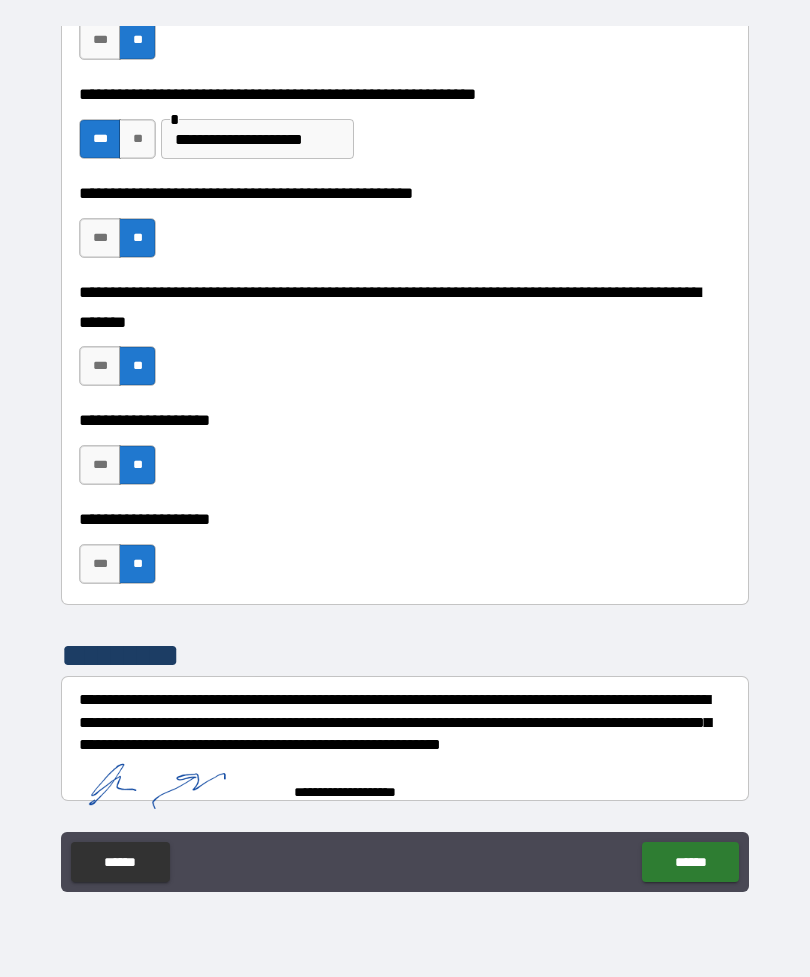 scroll, scrollTop: 4611, scrollLeft: 0, axis: vertical 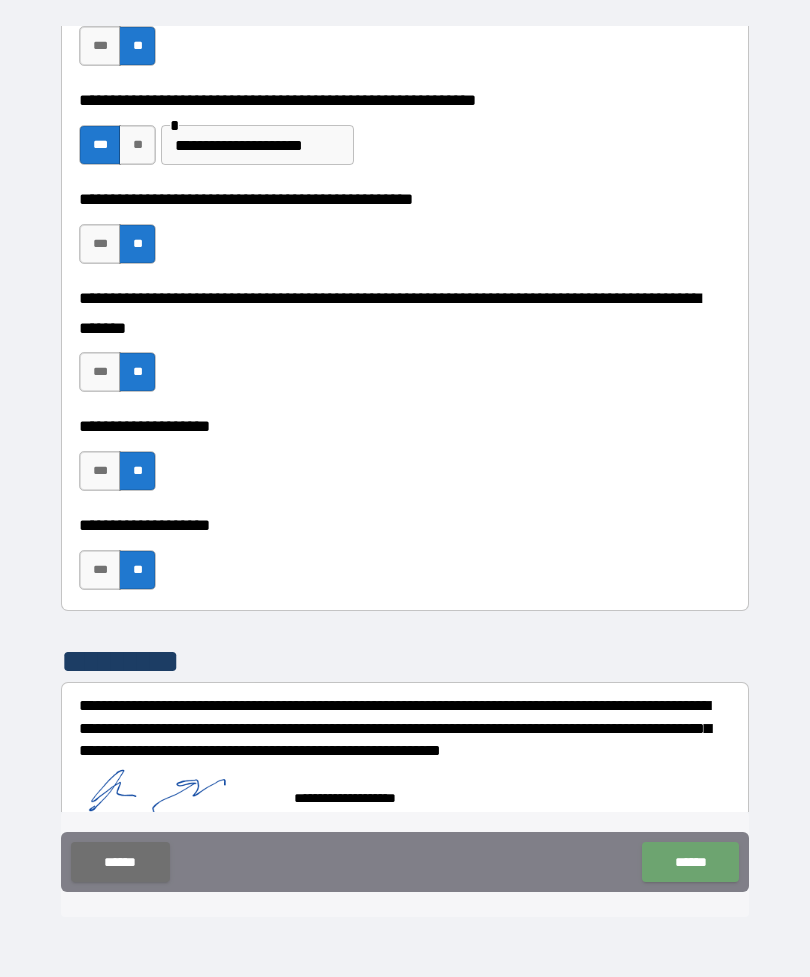 click on "******" at bounding box center [690, 862] 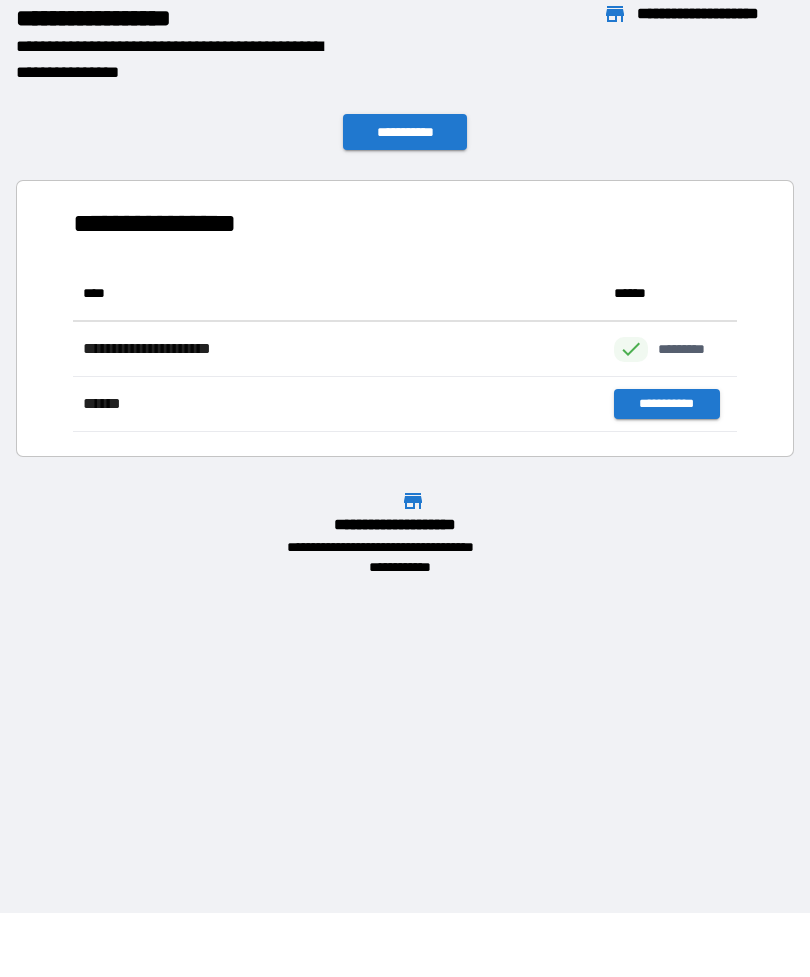 scroll, scrollTop: 1, scrollLeft: 1, axis: both 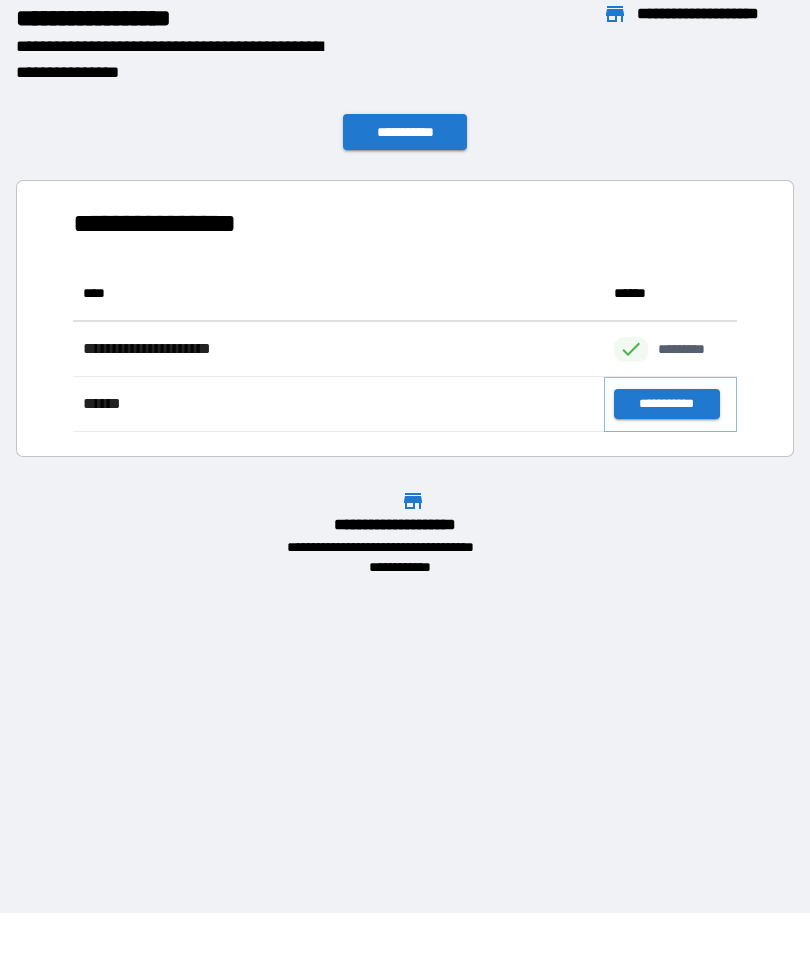 click on "**********" at bounding box center (666, 404) 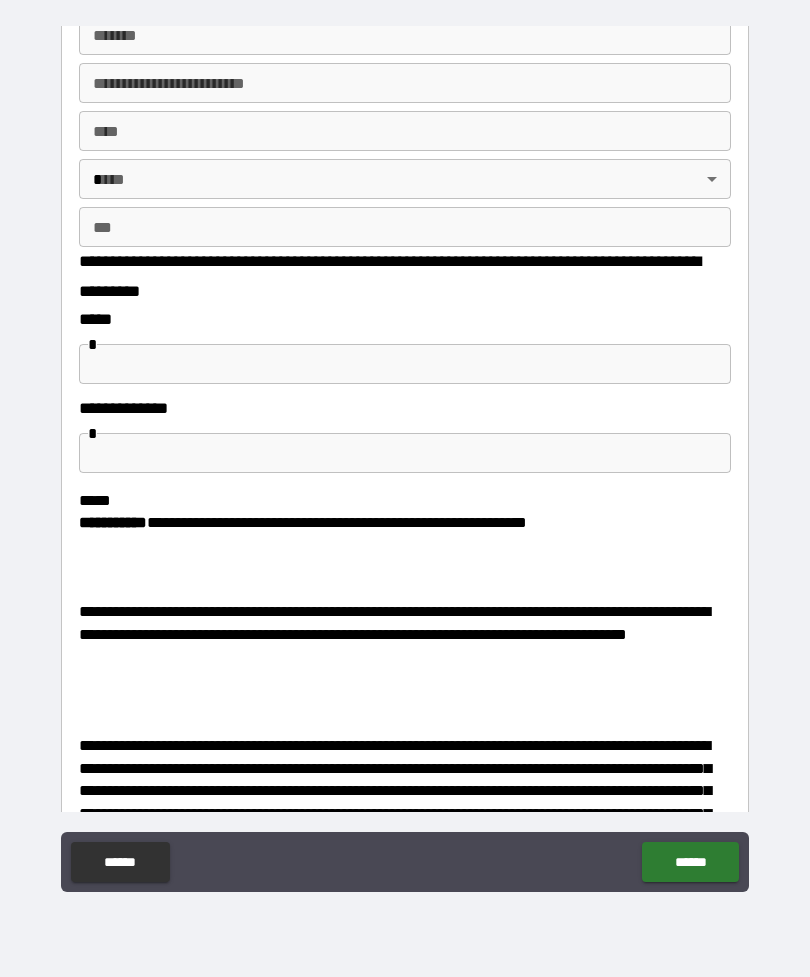 scroll, scrollTop: 218, scrollLeft: 0, axis: vertical 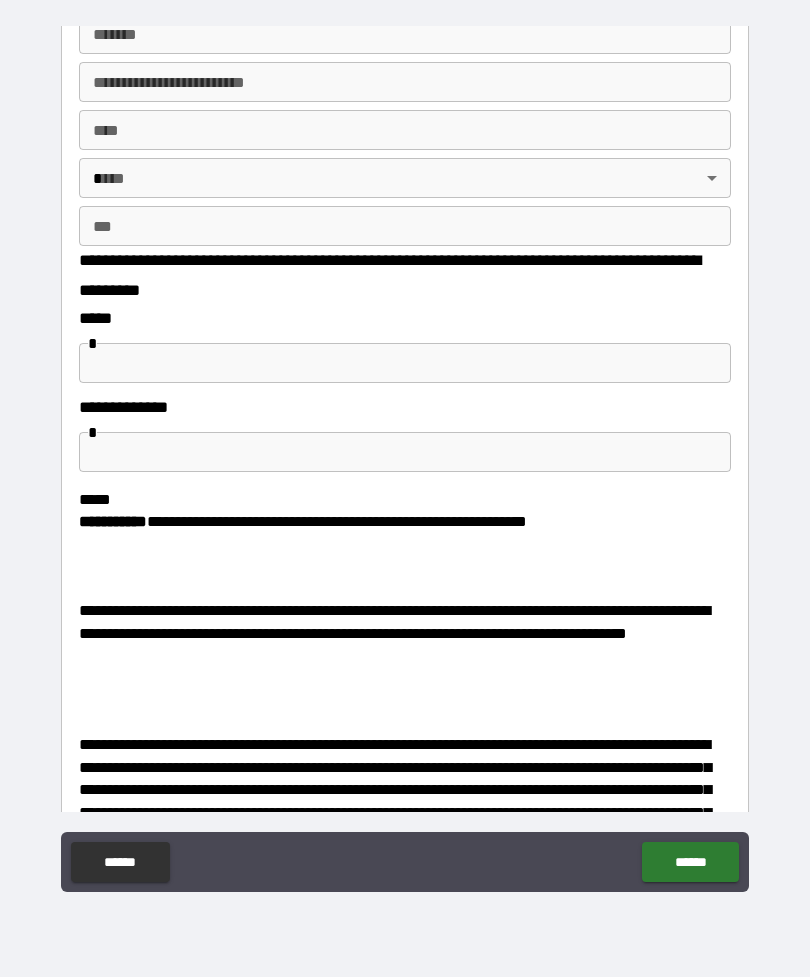 click at bounding box center [405, 363] 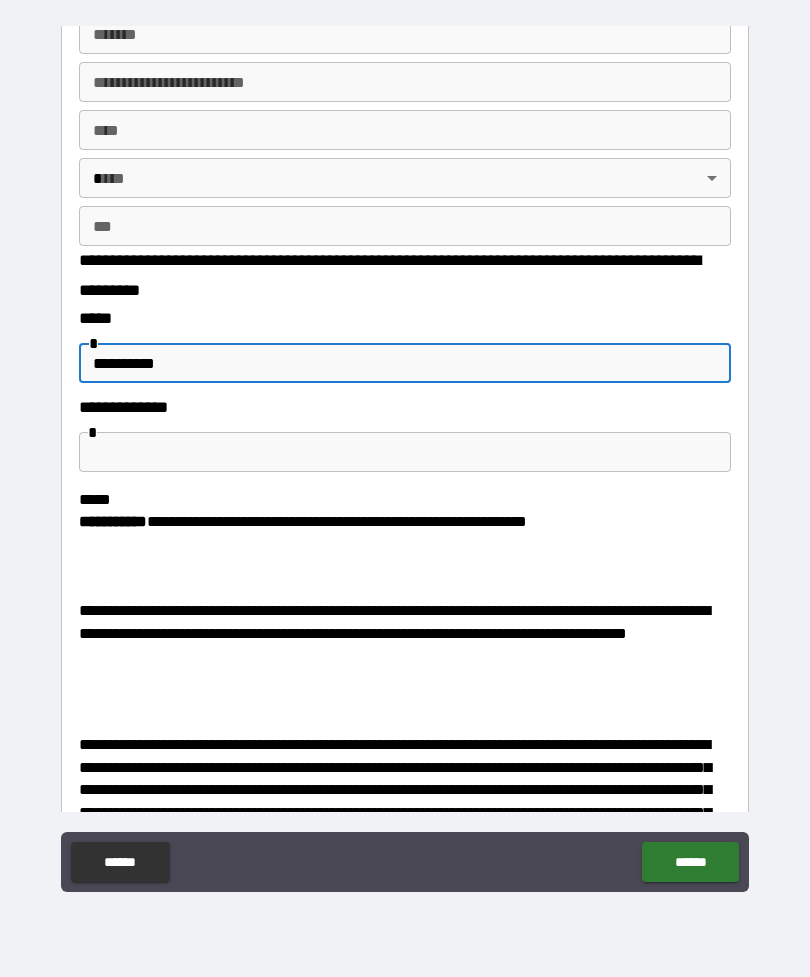 type on "**********" 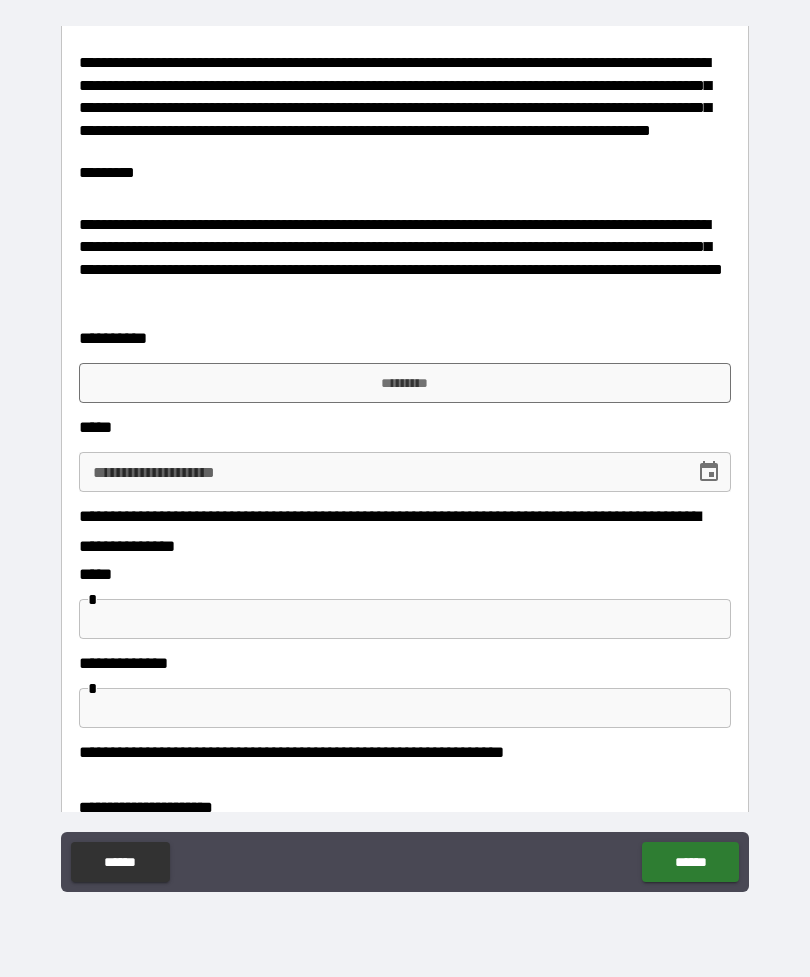 scroll, scrollTop: 1705, scrollLeft: 0, axis: vertical 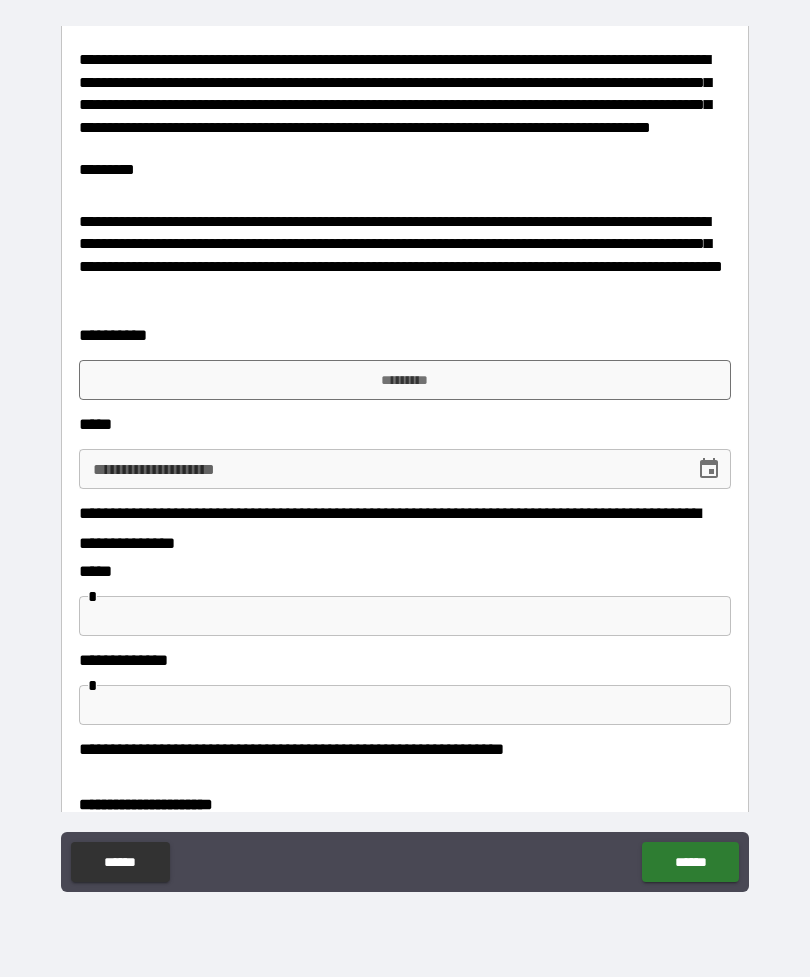 type on "**" 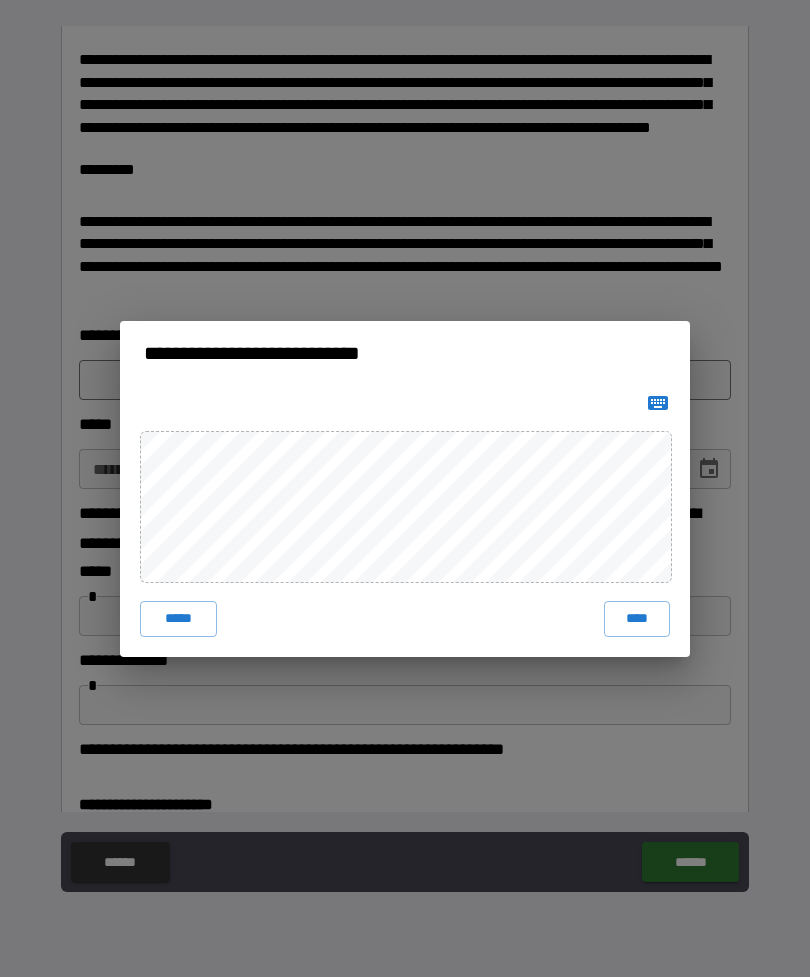 click on "****" at bounding box center [637, 619] 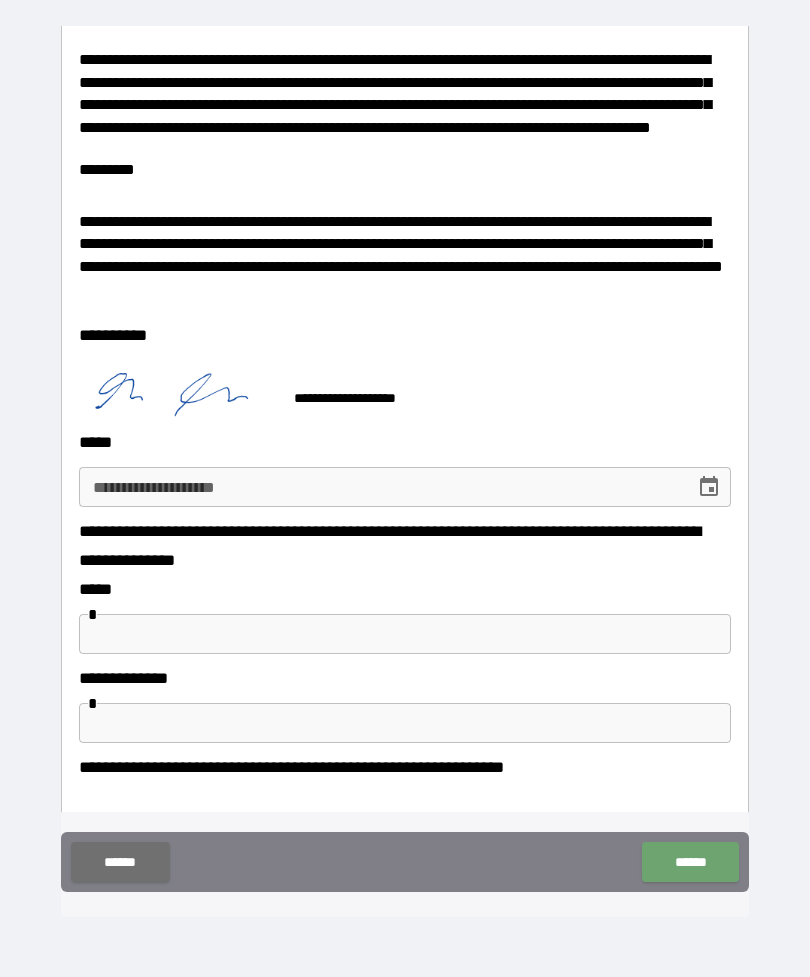 click on "******" at bounding box center (690, 862) 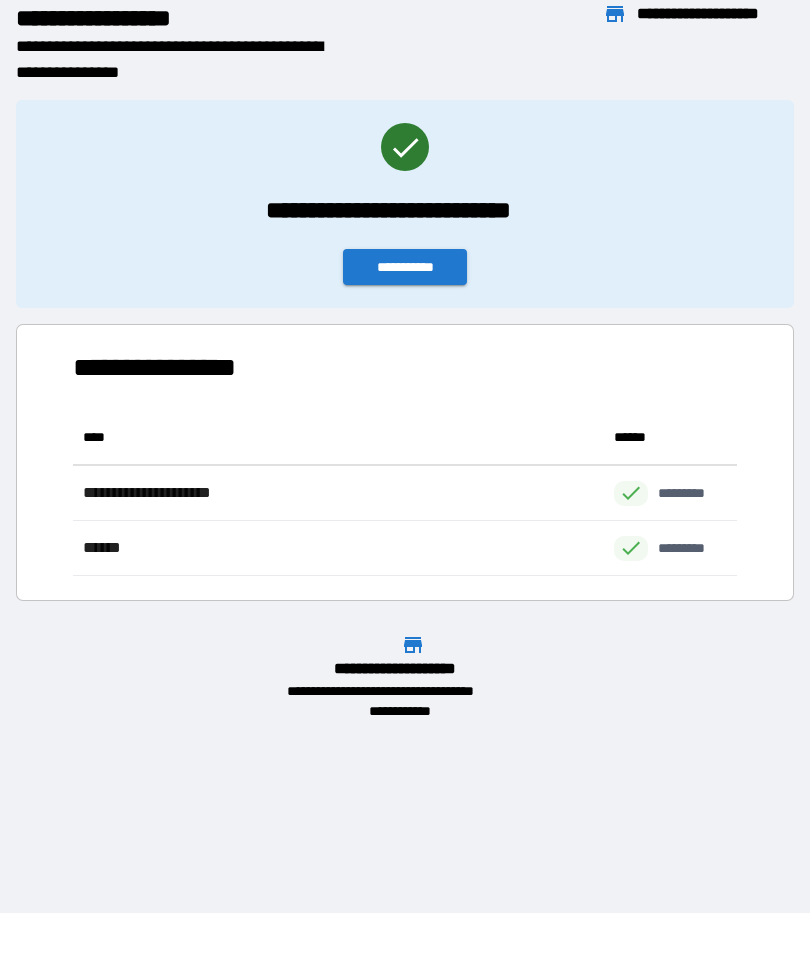 scroll, scrollTop: 1, scrollLeft: 1, axis: both 